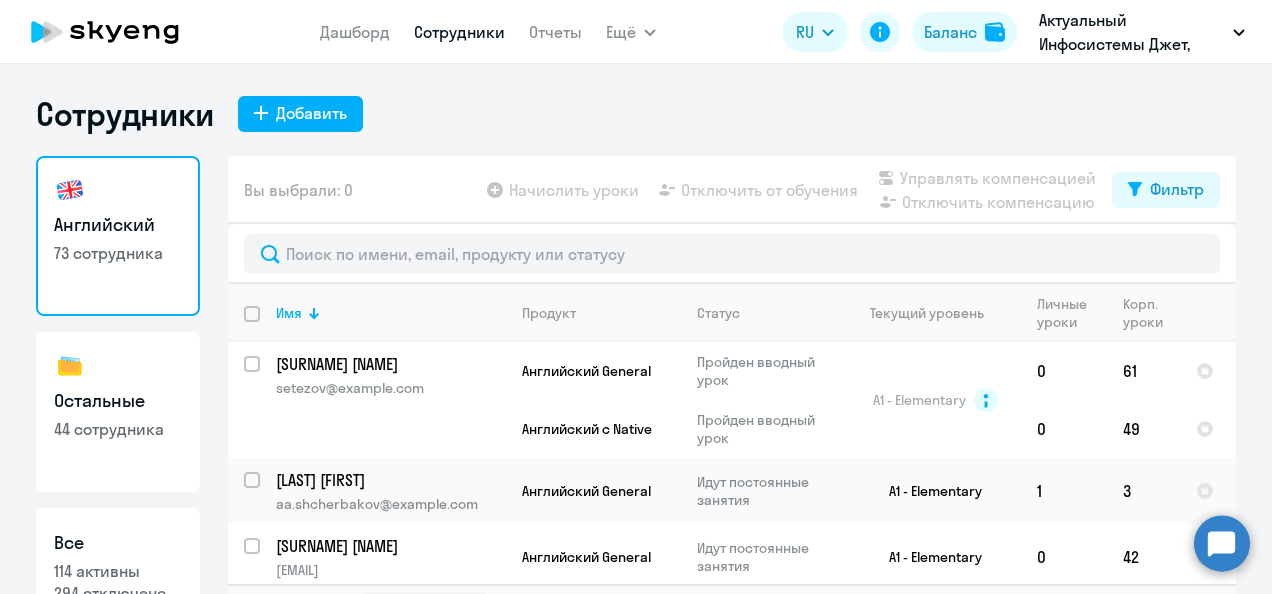 select on "30" 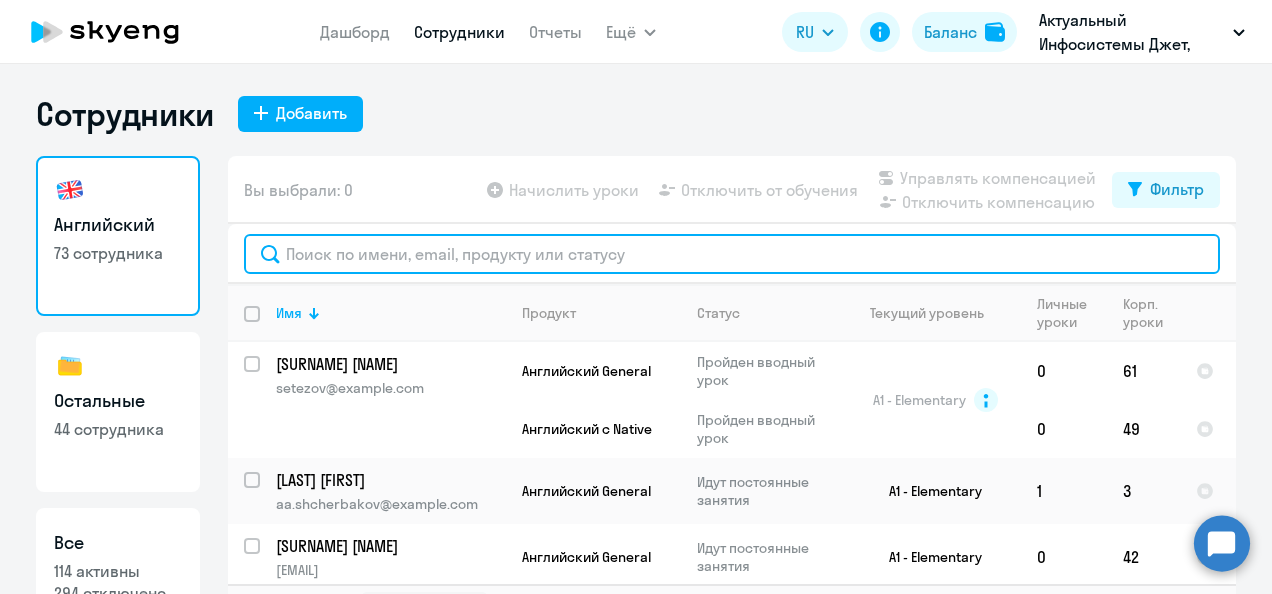 click 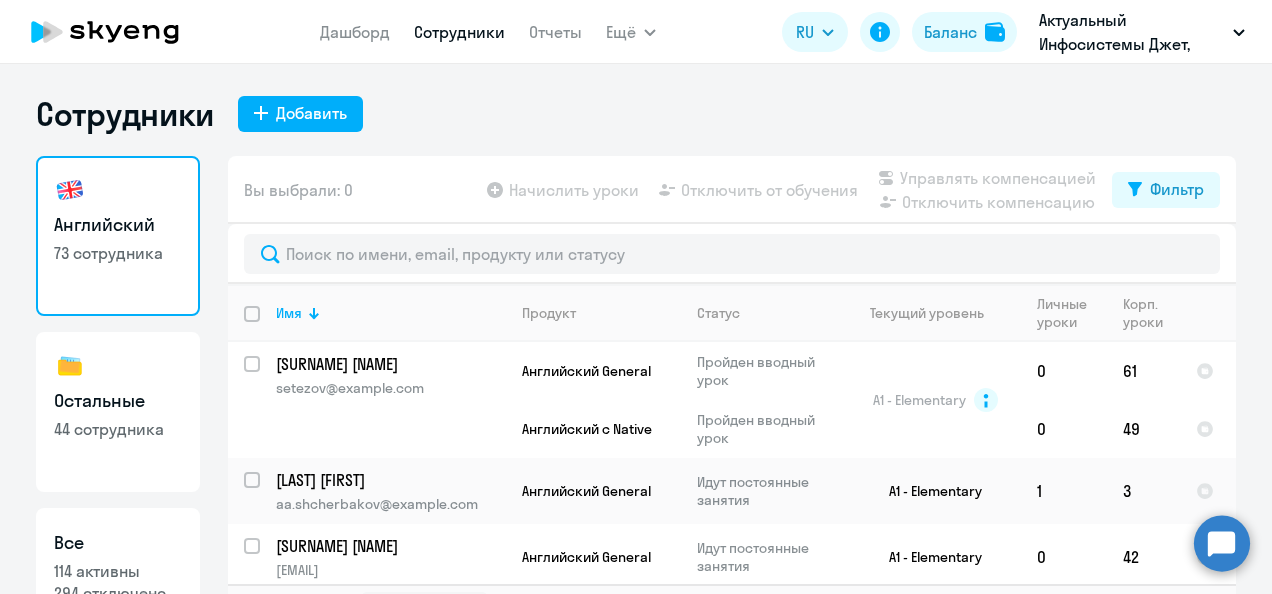 click on "Все" 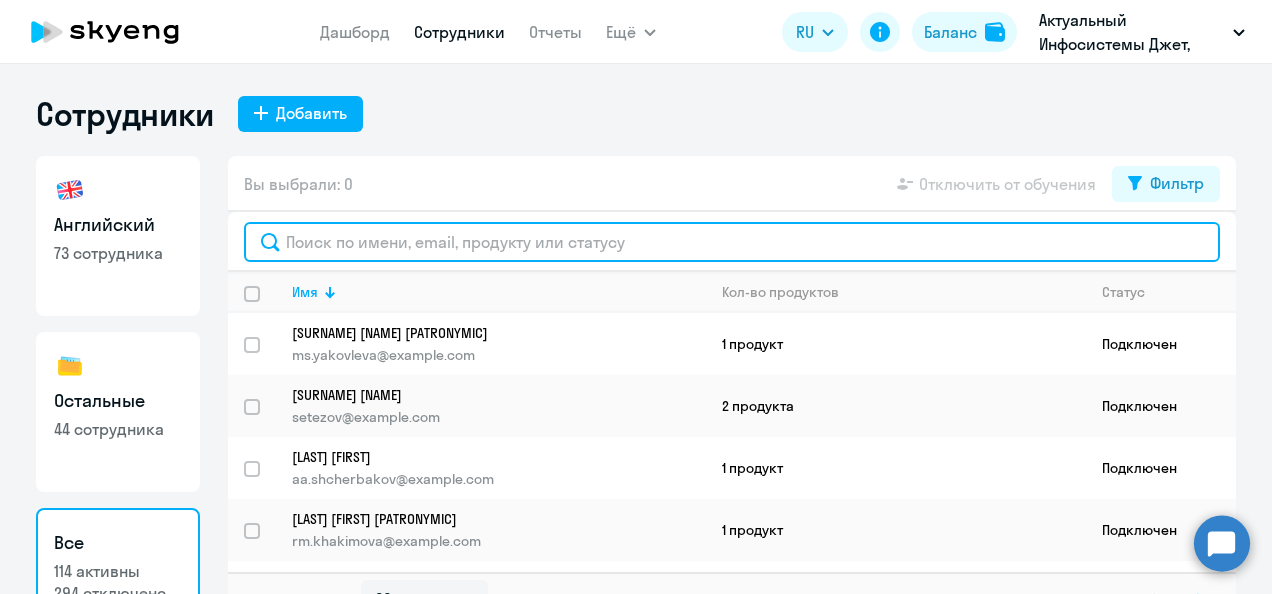 click 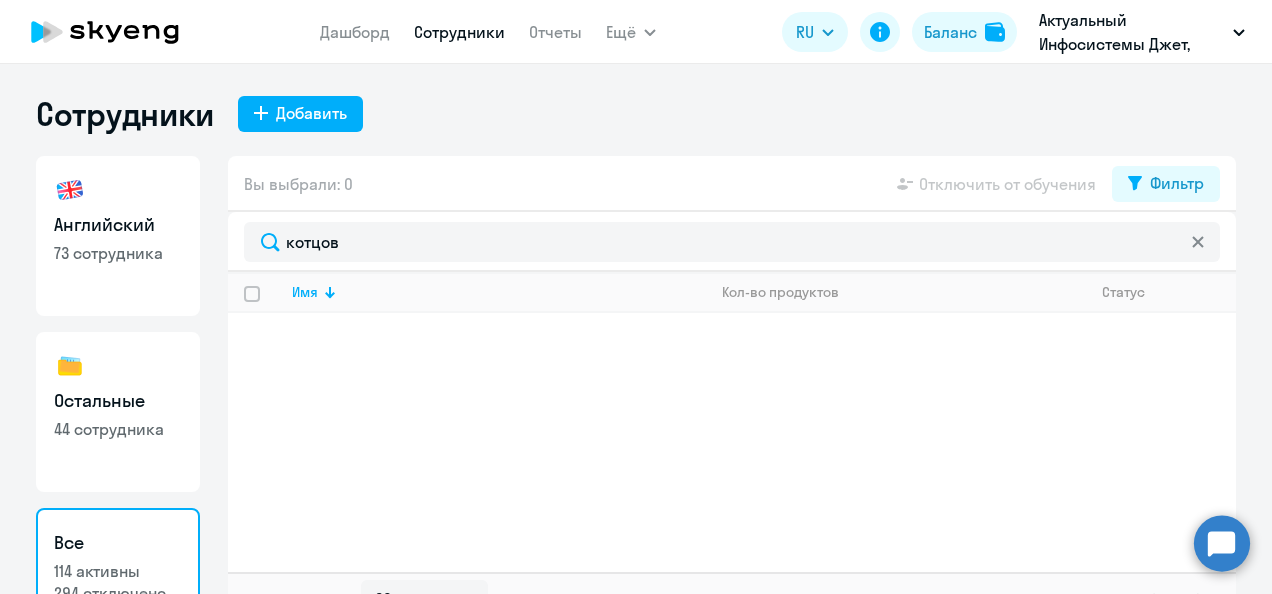 click on "1 - 0 из 0 сотрудников" 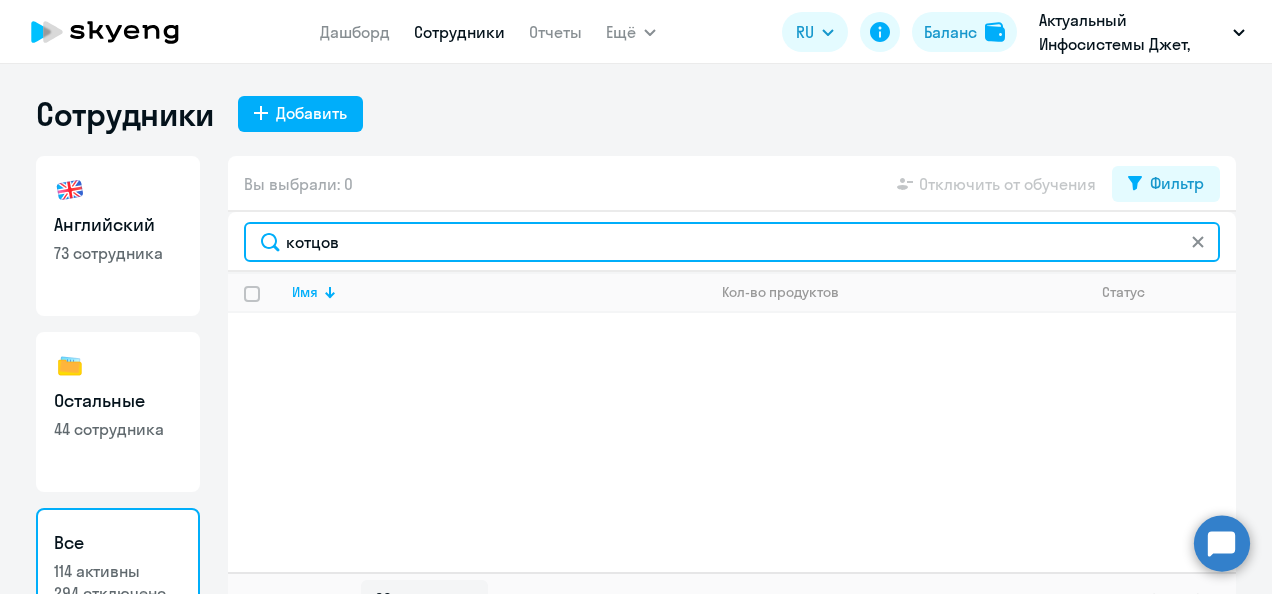 click on "котцов" 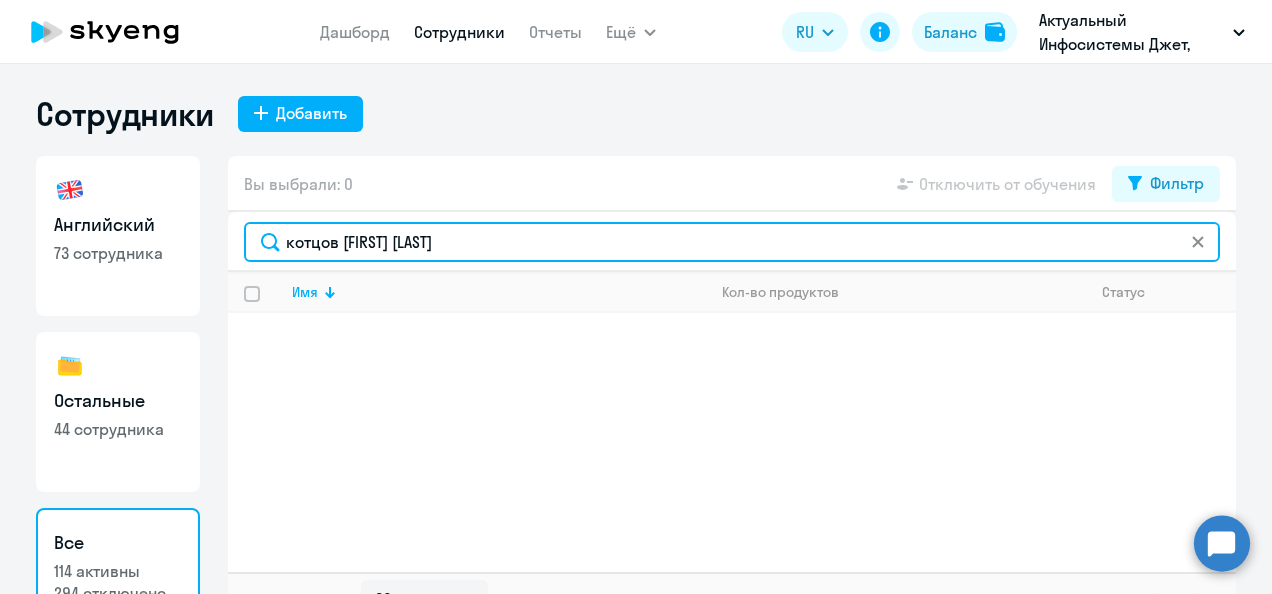type on "котцов [FIRST] [LAST]" 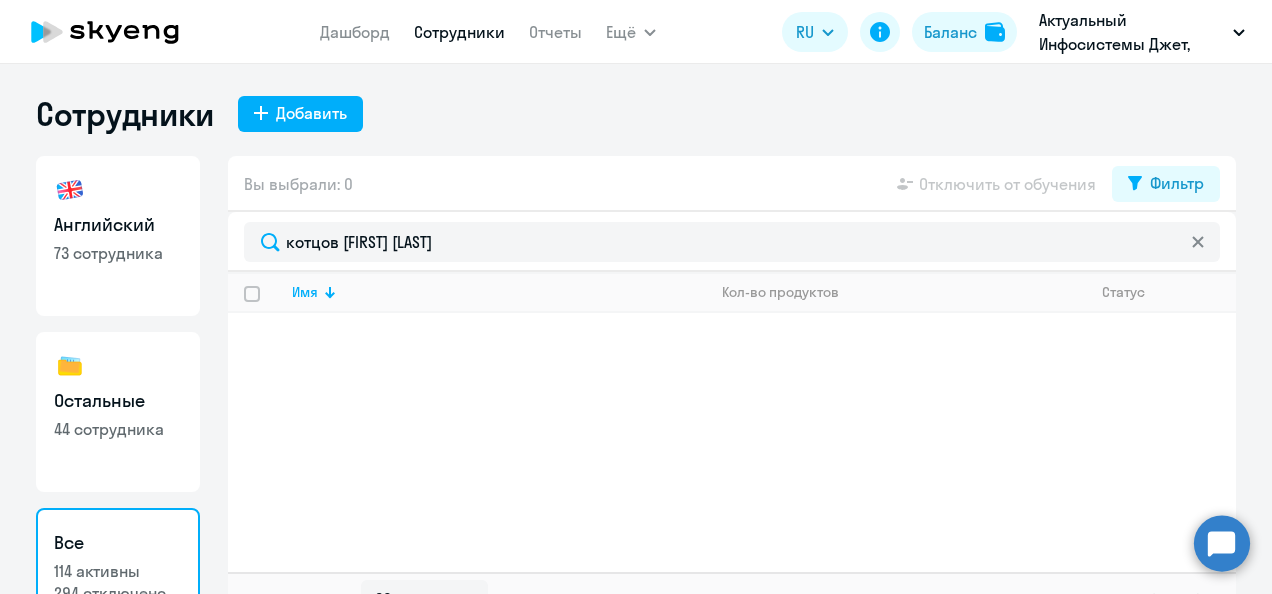 click on "Вы выбрали: 0
Отключить от обучения
Фильтр" 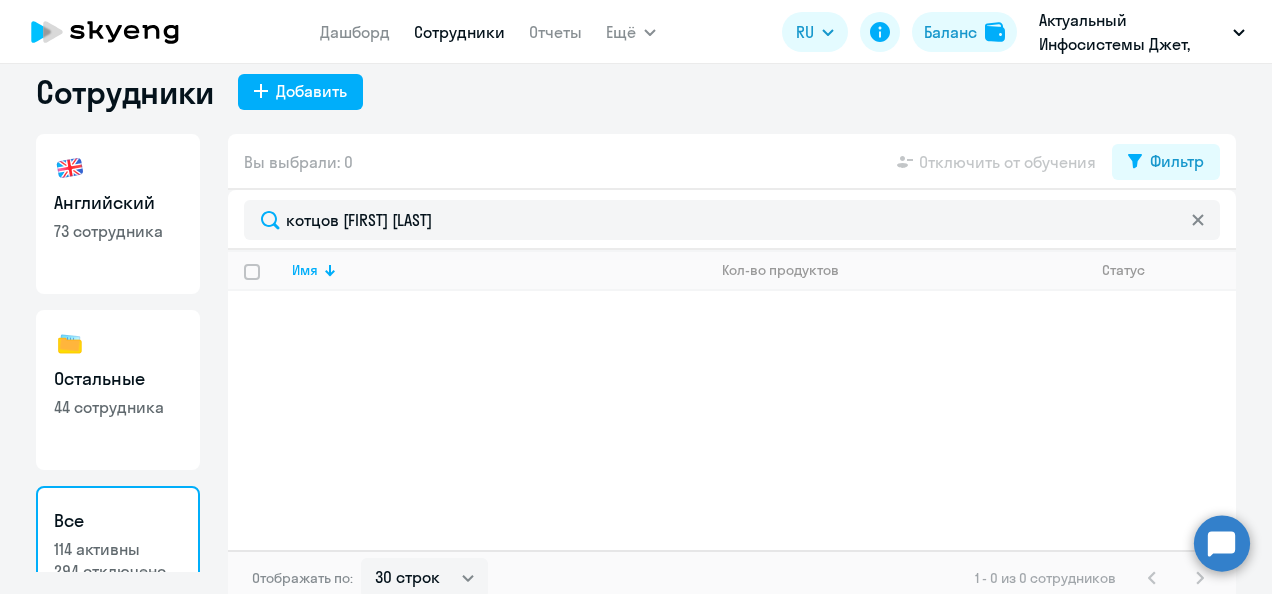 scroll, scrollTop: 34, scrollLeft: 0, axis: vertical 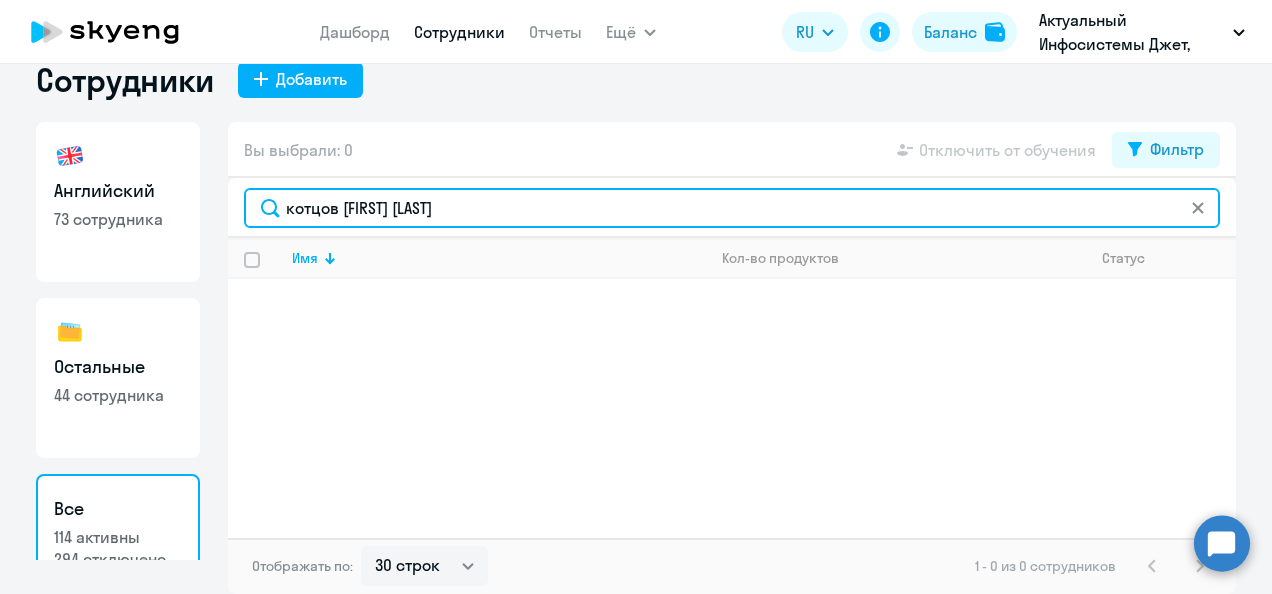 click on "котцов [FIRST] [LAST]" 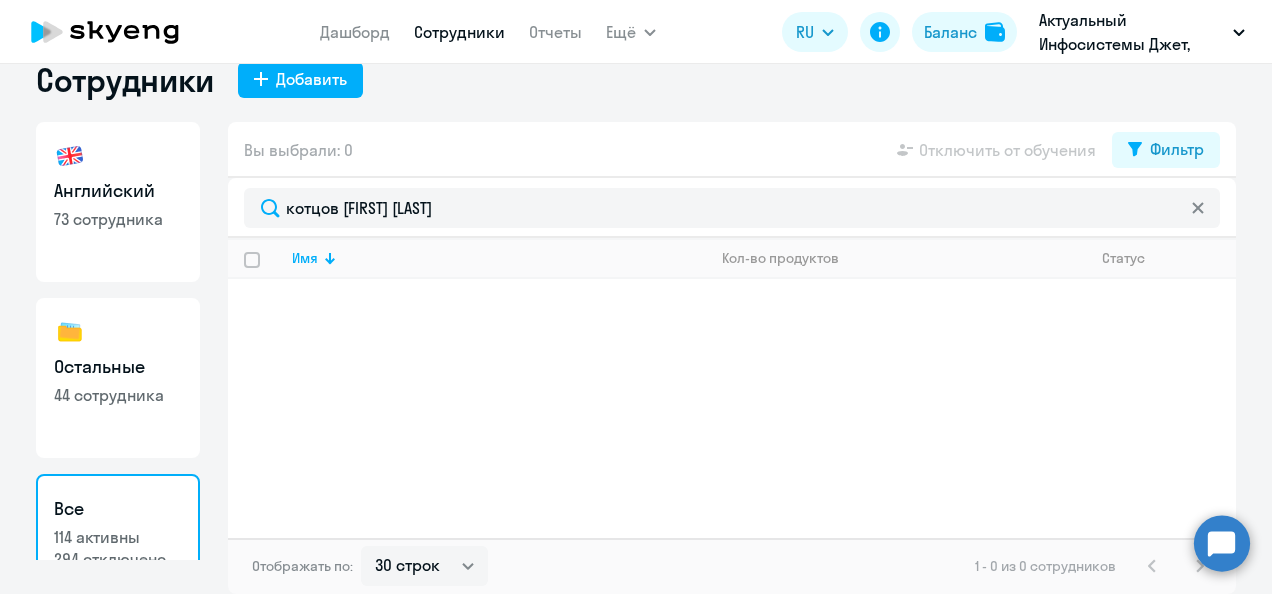 click on "Вы выбрали: 0
Отключить от обучения
Фильтр" 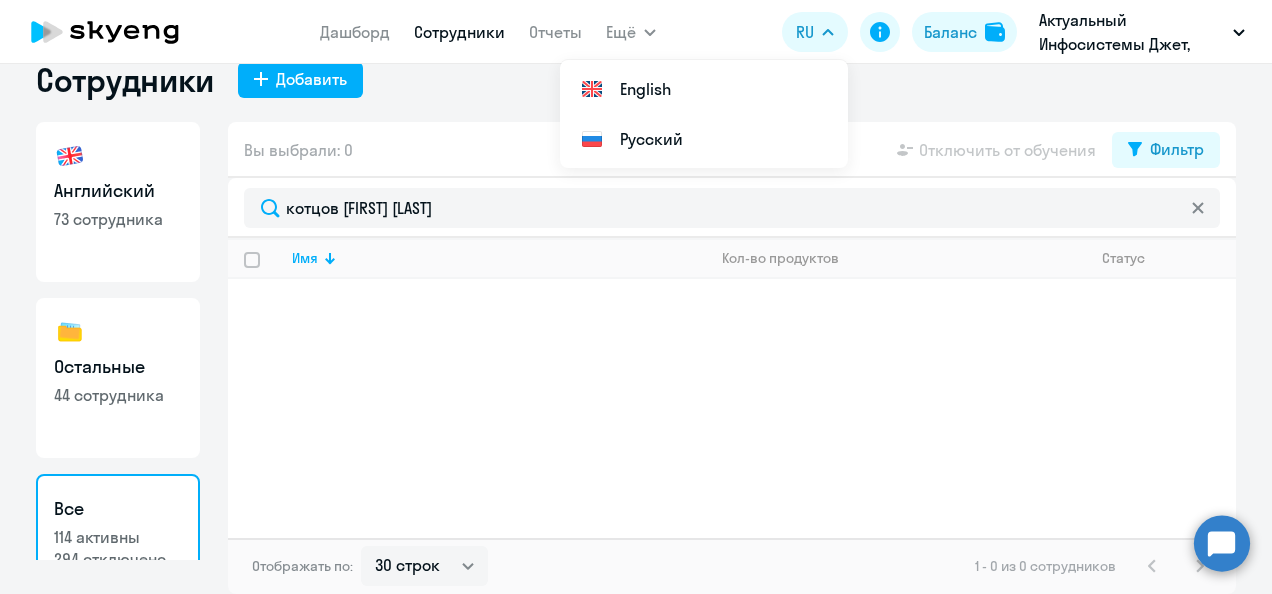 click on "Английский" 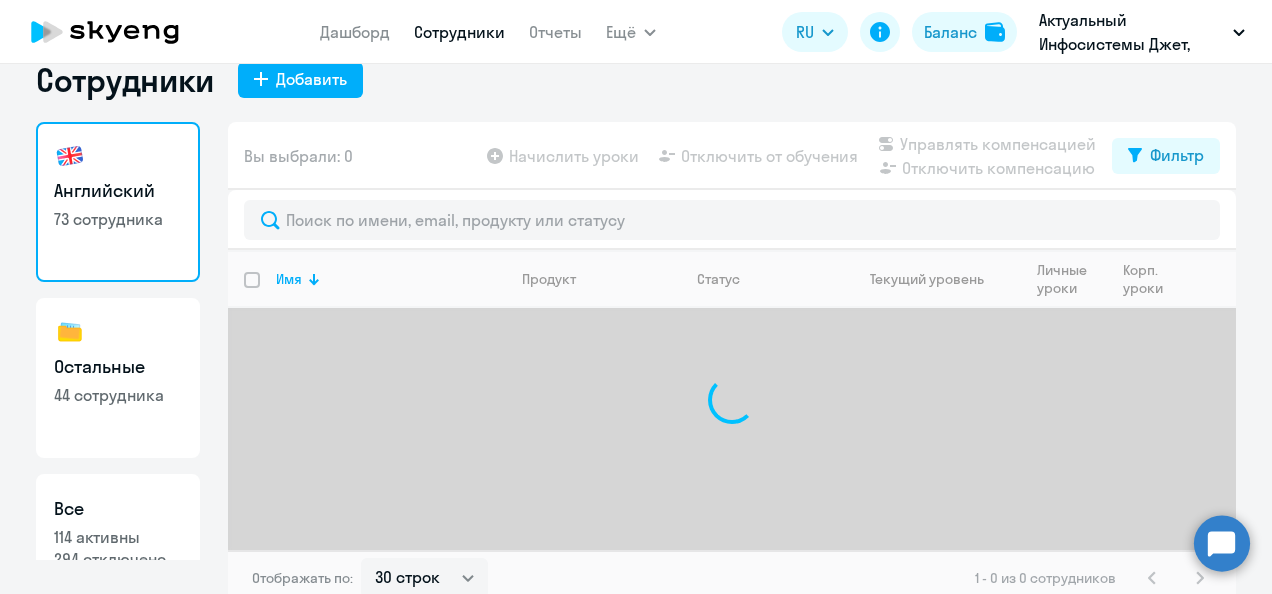 scroll, scrollTop: 0, scrollLeft: 0, axis: both 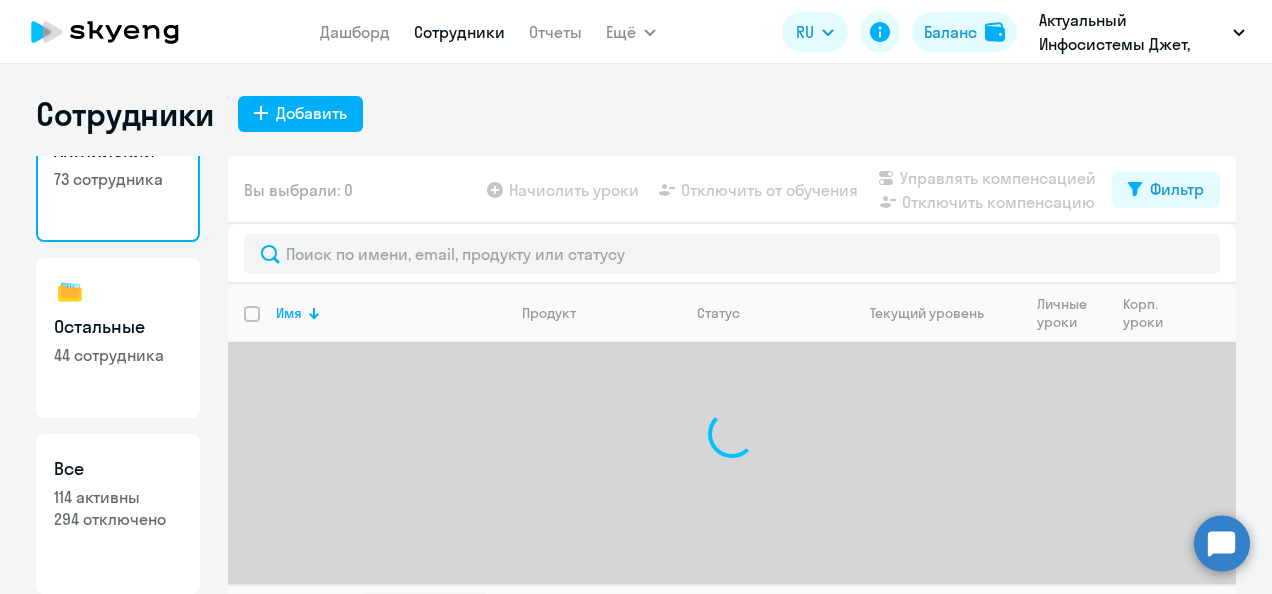 click on "114 активны" 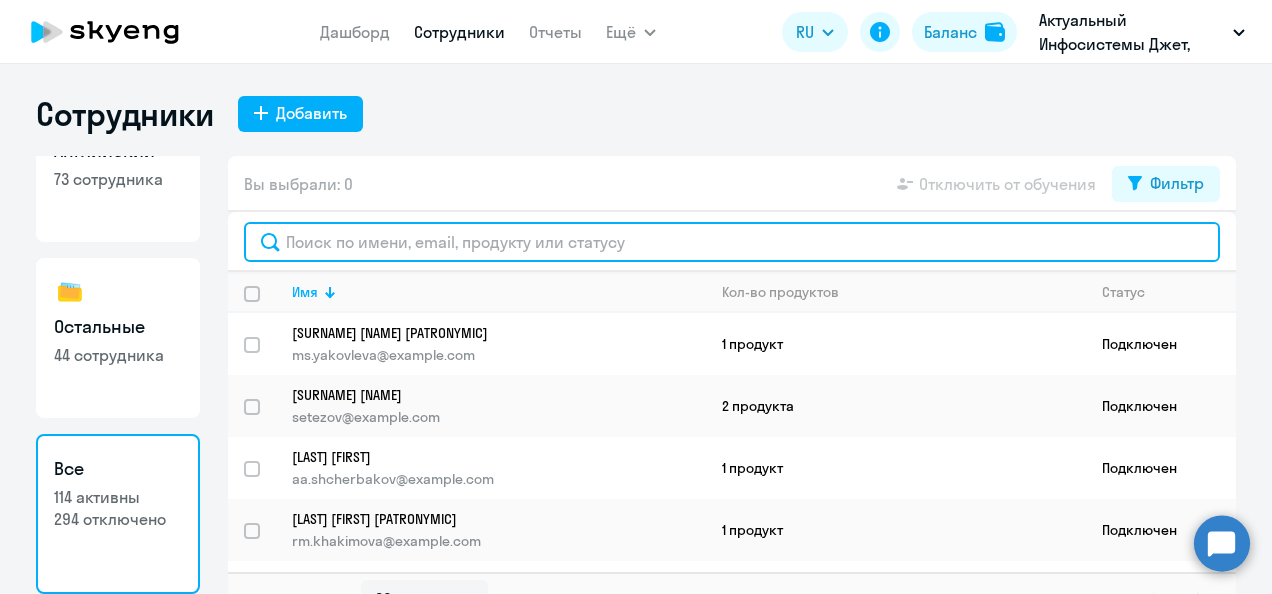 click 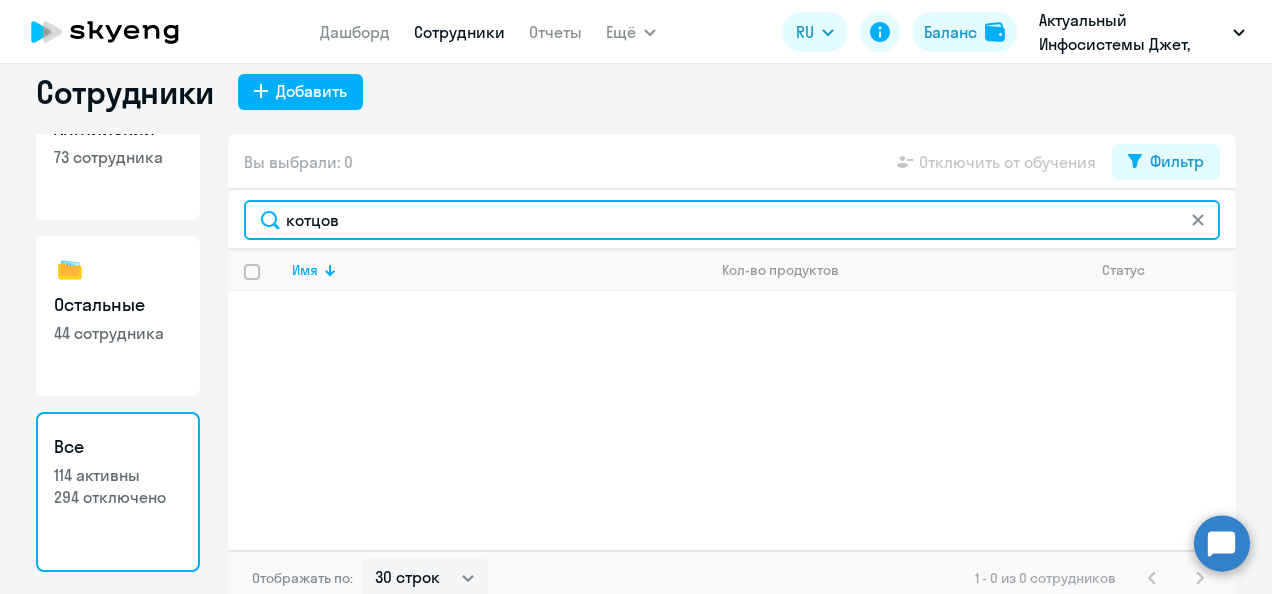 scroll, scrollTop: 34, scrollLeft: 0, axis: vertical 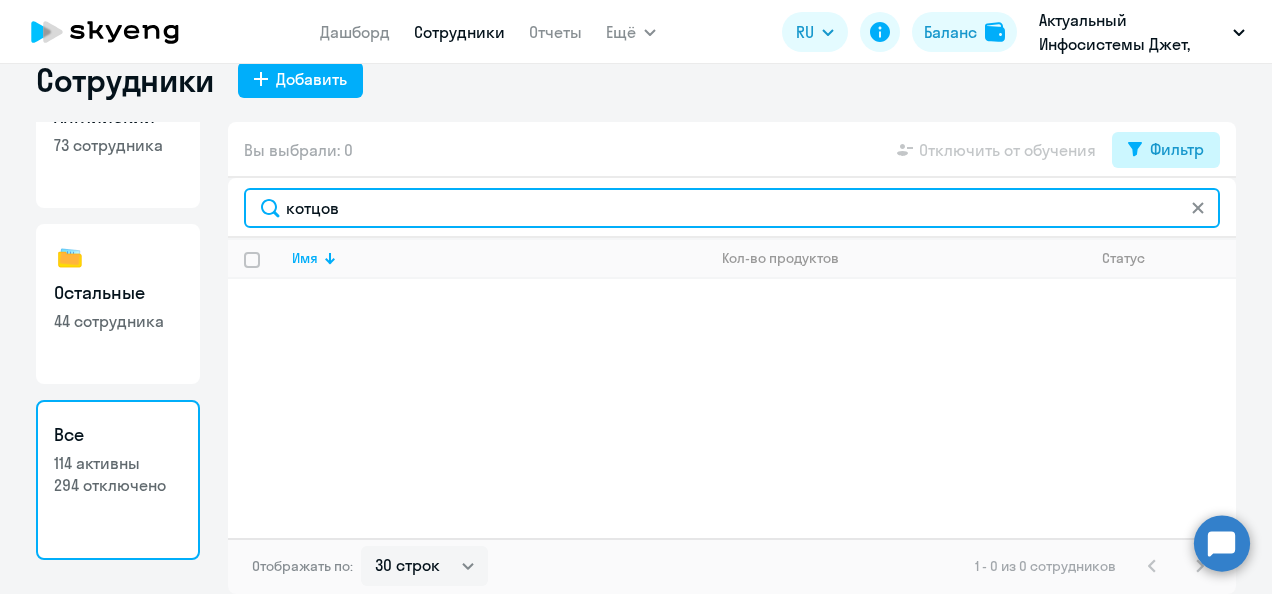 type on "котцов" 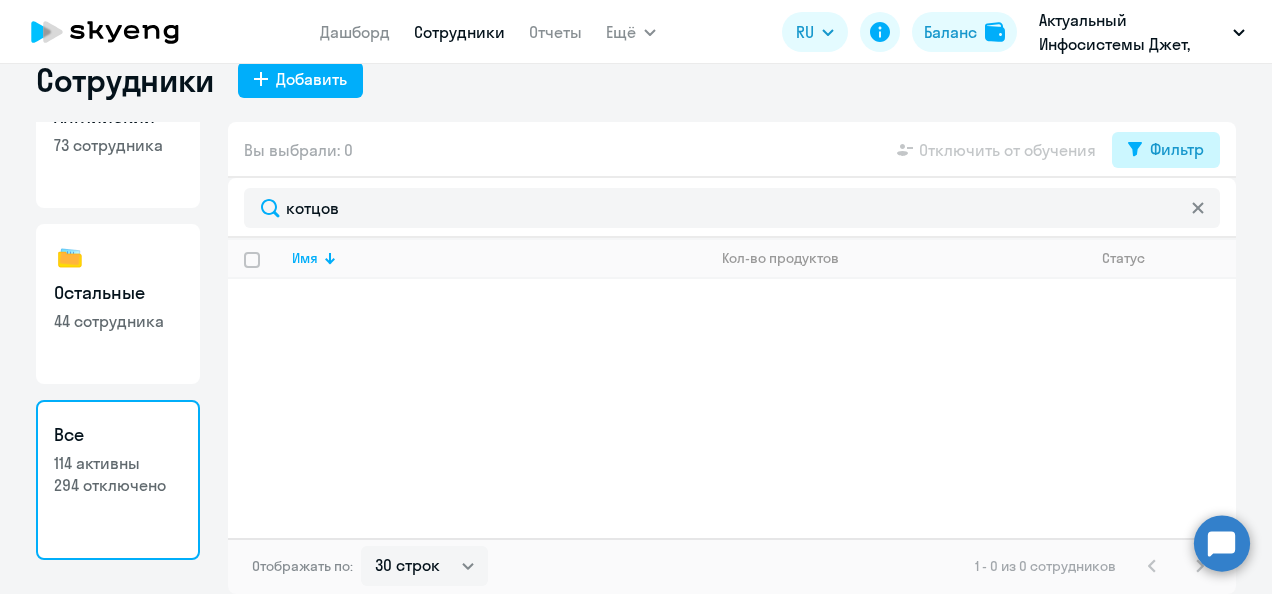 click on "Фильтр" 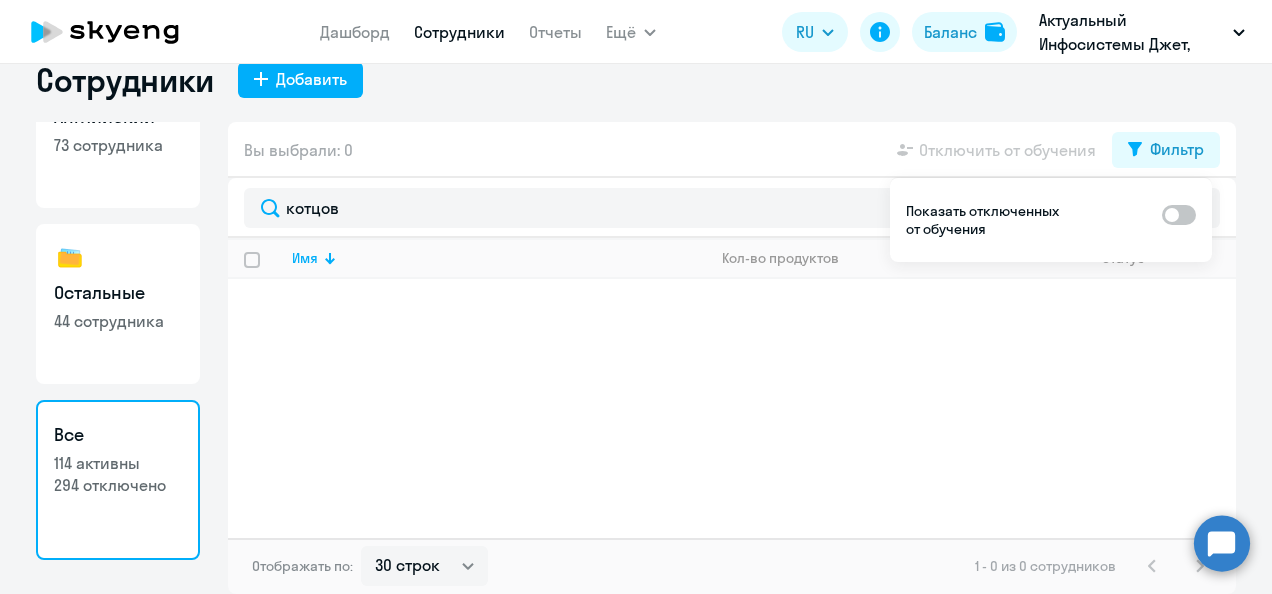 click at bounding box center (1179, 215) 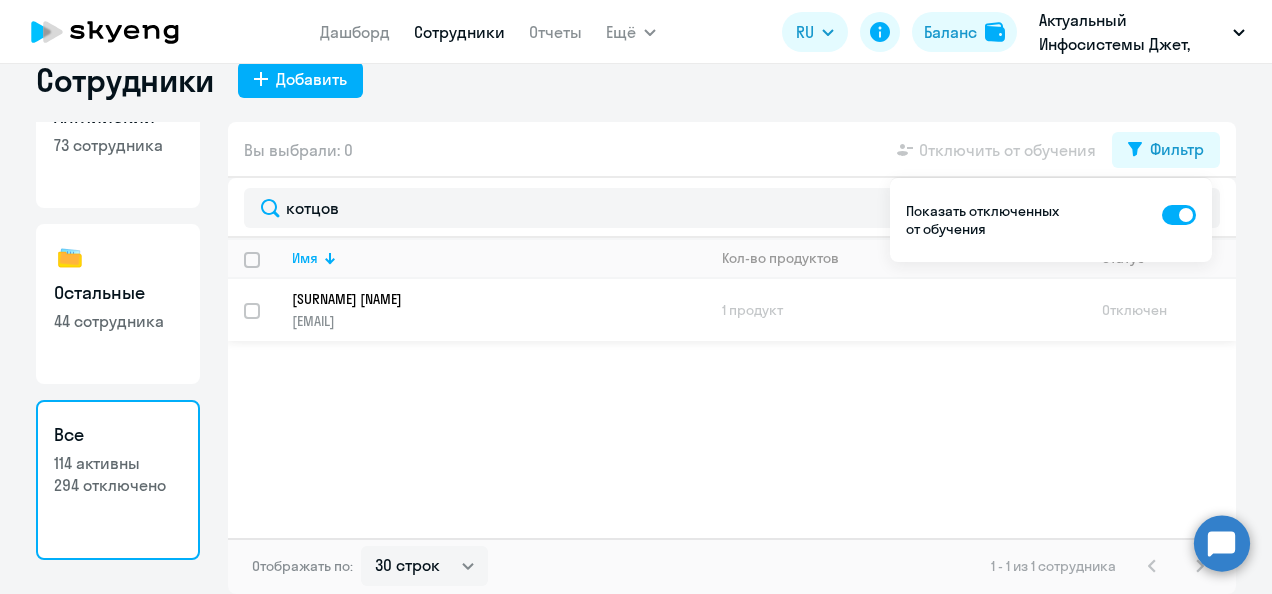click on "[EMAIL]" 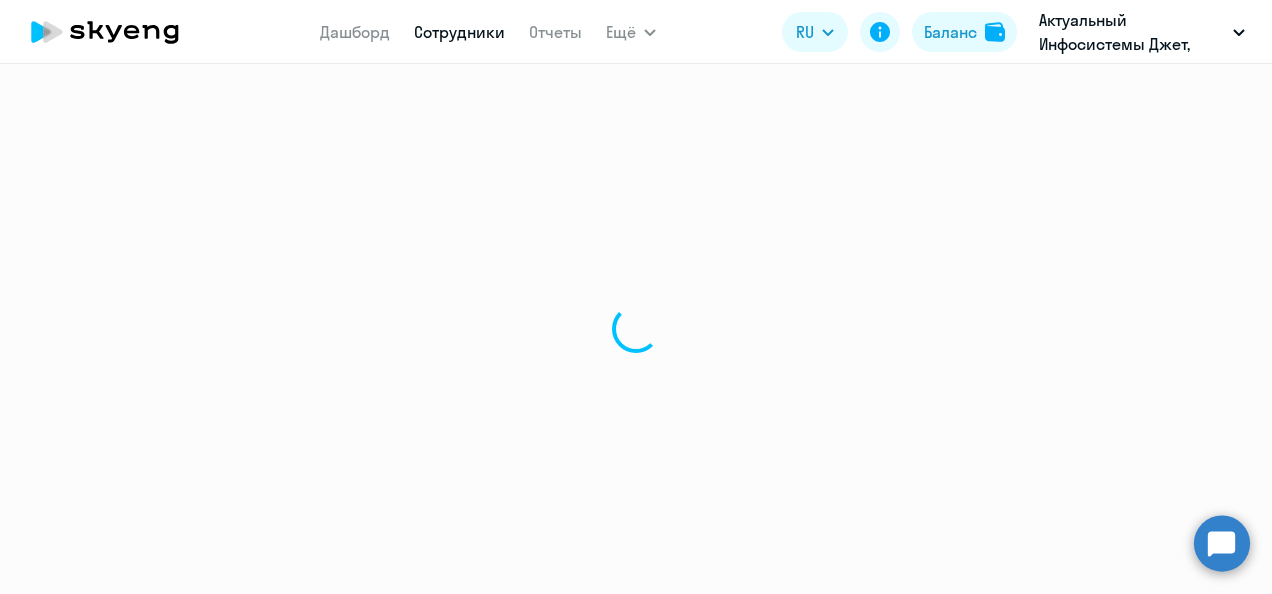 select on "english" 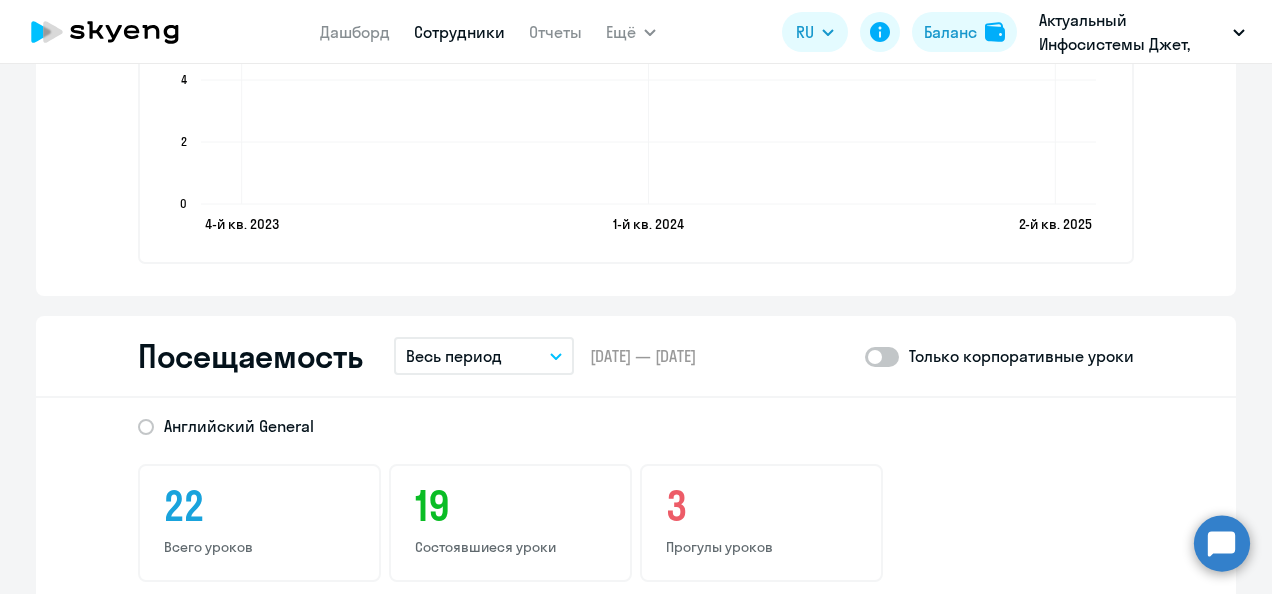scroll, scrollTop: 2300, scrollLeft: 0, axis: vertical 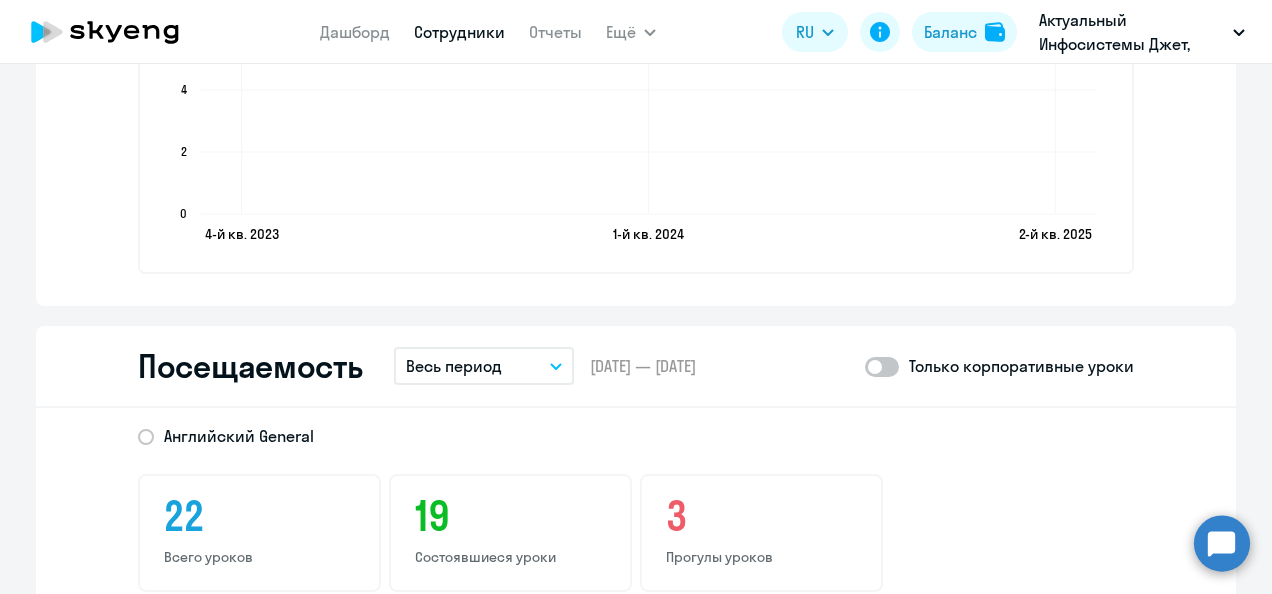 click on "Весь период" at bounding box center (454, 366) 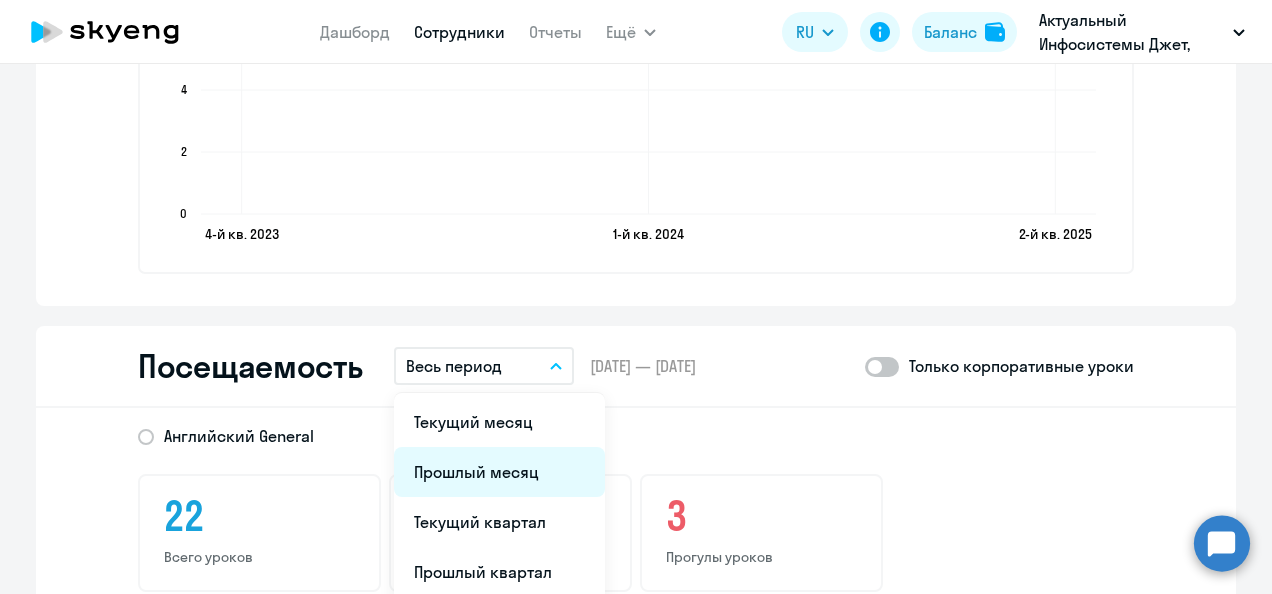 click on "Прошлый месяц" at bounding box center (499, 472) 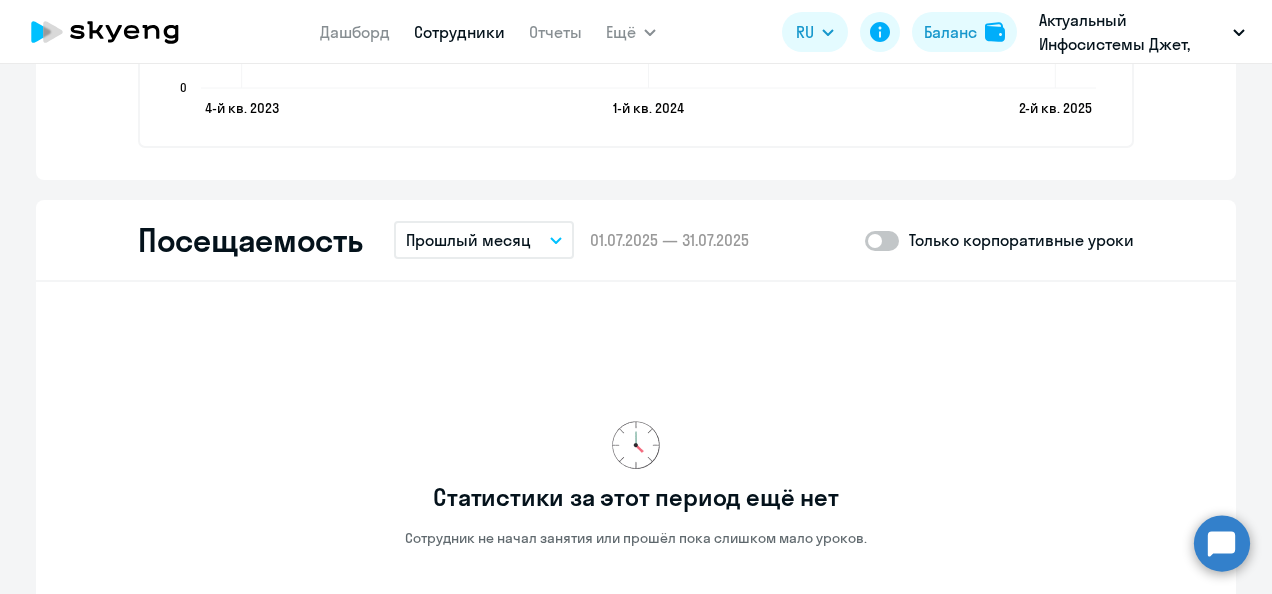scroll, scrollTop: 2500, scrollLeft: 0, axis: vertical 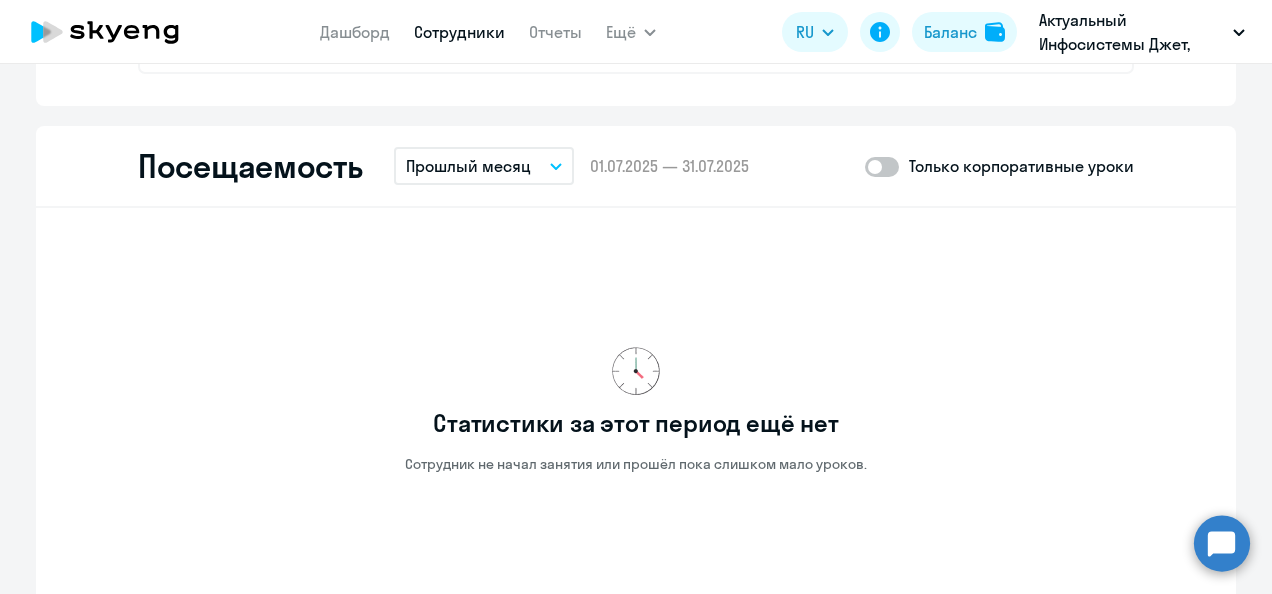 click on "Прошлый месяц" at bounding box center [468, 166] 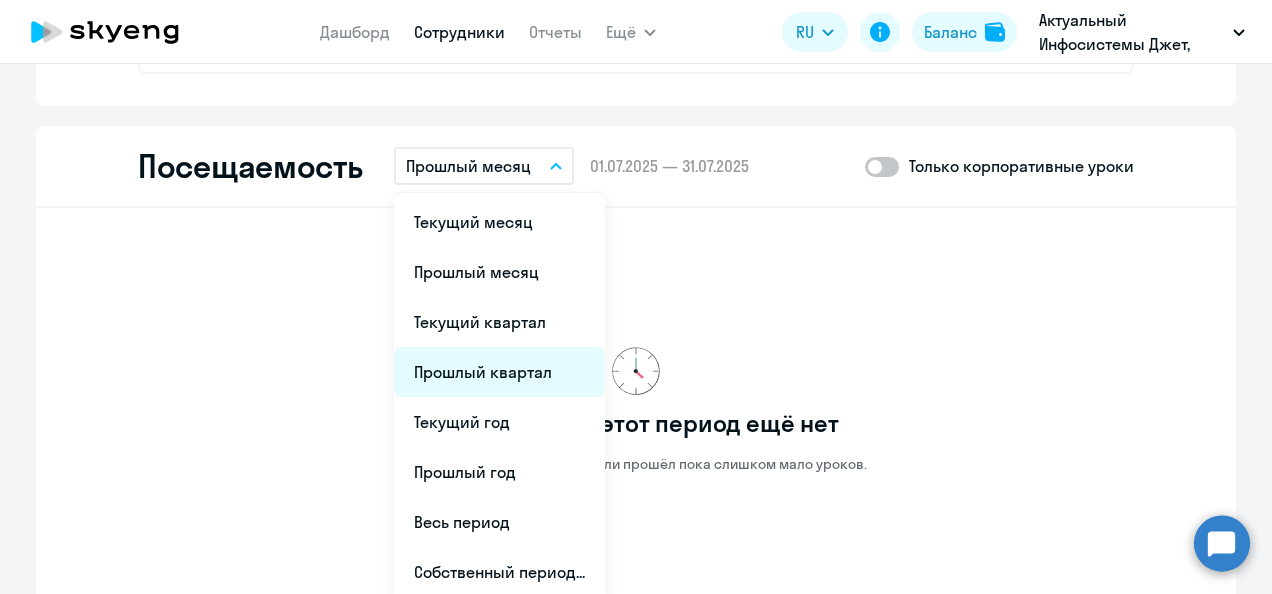 click on "Прошлый квартал" at bounding box center [499, 372] 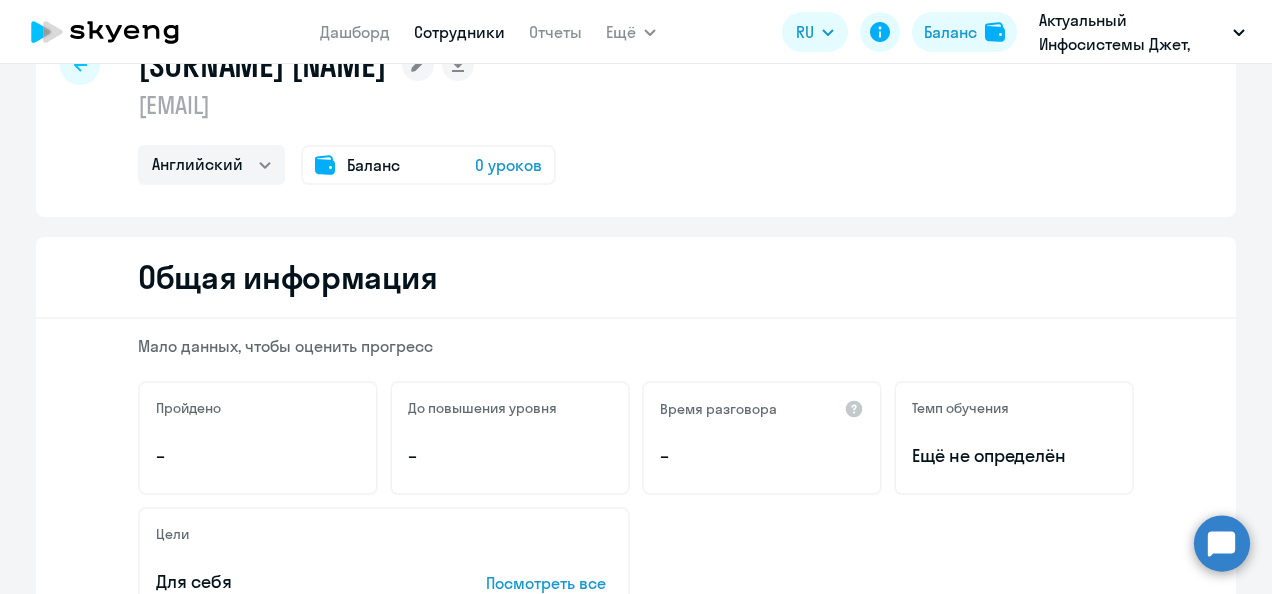 scroll, scrollTop: 0, scrollLeft: 0, axis: both 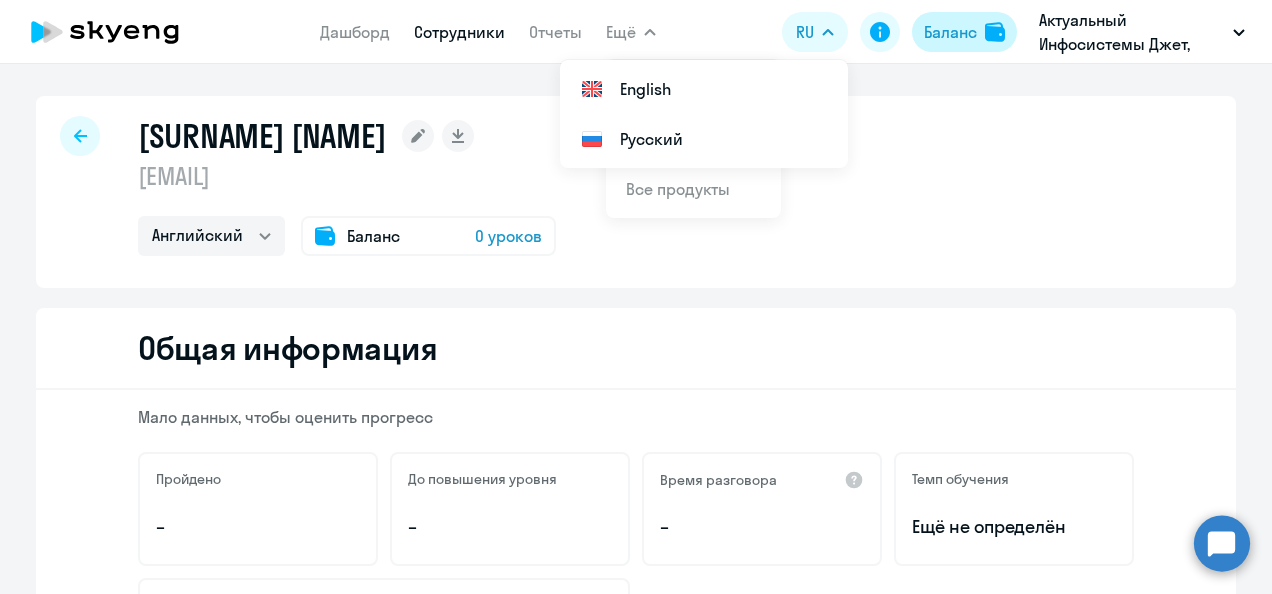 click on "Баланс" 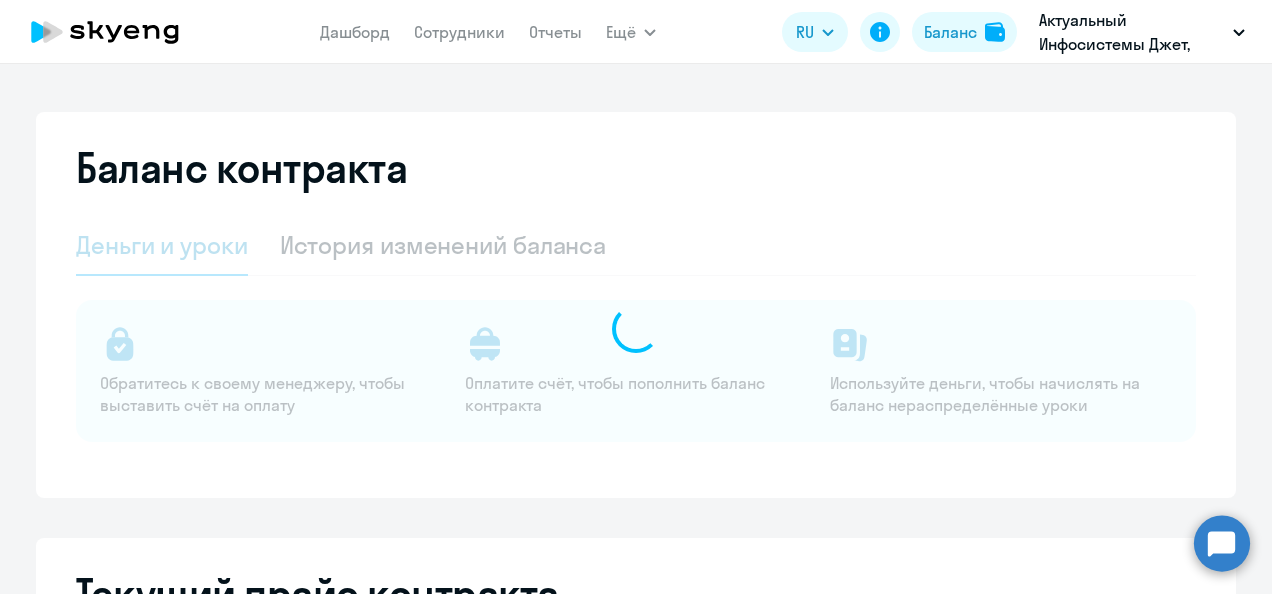 select on "english_adult_not_native_speaker" 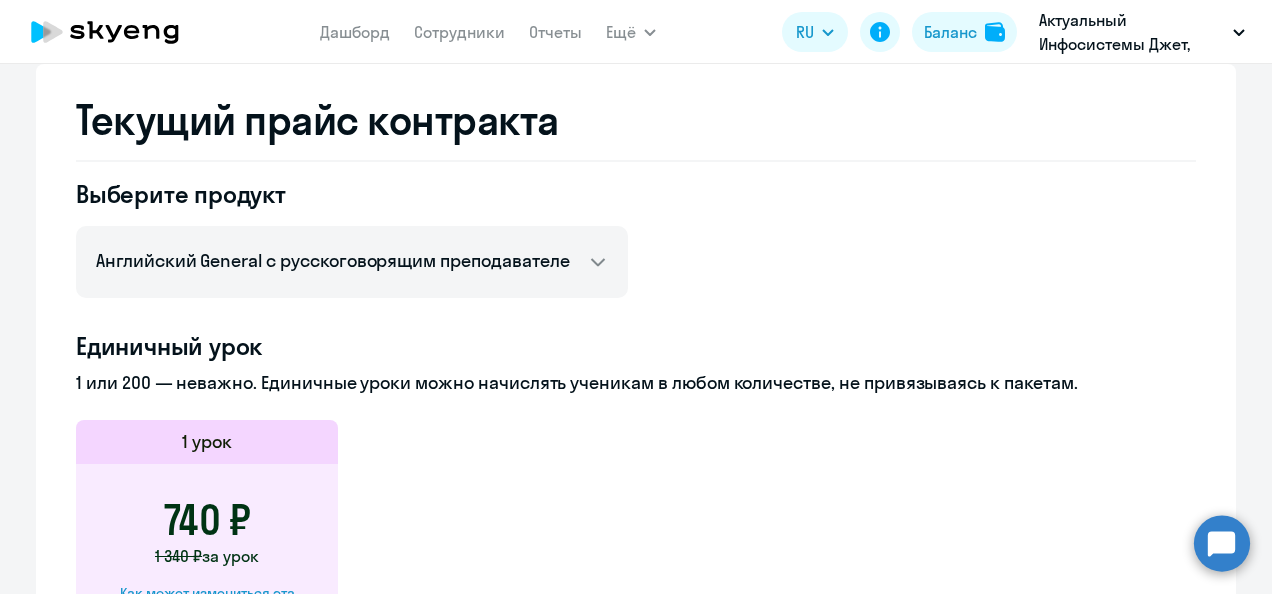 scroll, scrollTop: 800, scrollLeft: 0, axis: vertical 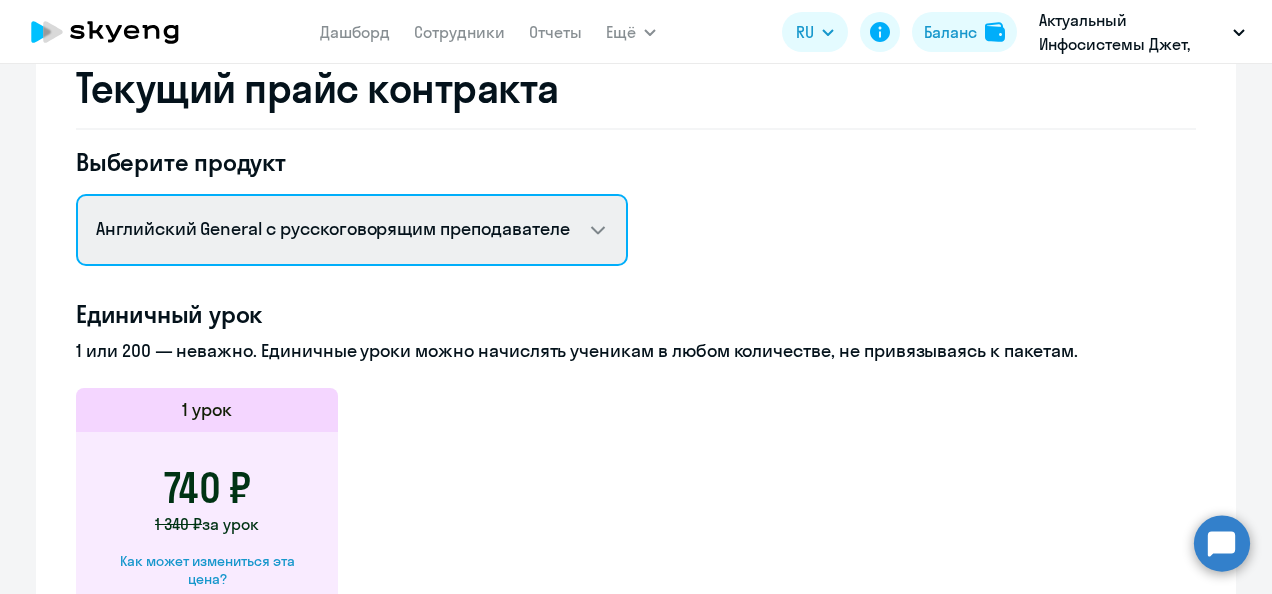 click on "Английский General с русскоговорящим преподавателем   Английский General с англоговорящим преподавателем   Премиум английский с русскоговорящим преподавателем   Flip с русскоговорящим преподавателем   Talks 15 минутные разговоры на английском   Self-Study   Business Life   Screening Test" 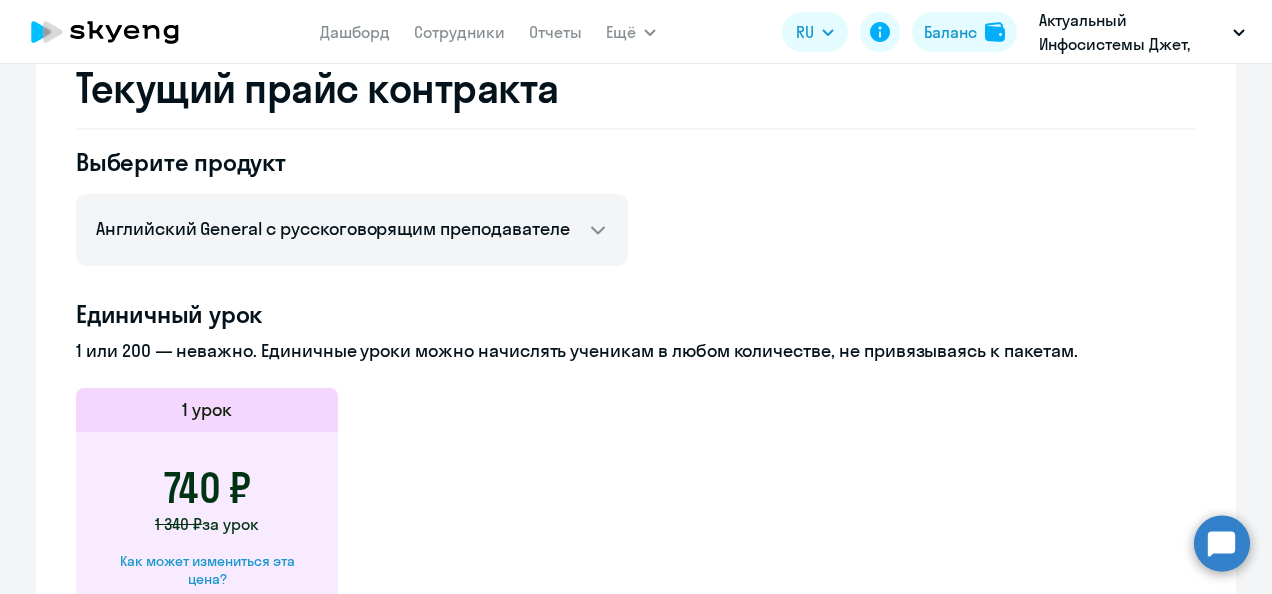 click on "Выберите продукт  Английский General с русскоговорящим преподавателем   Английский General с англоговорящим преподавателем   Премиум английский с русскоговорящим преподавателем   Flip с русскоговорящим преподавателем   Talks 15 минутные разговоры на английском   Self-Study   Business Life   Screening Test  Единичный урок  1 или 200 — неважно. Единичные уроки можно начислять ученикам в любом количестве, не привязываясь к пакетам.  1 урок  740 ₽  1 340 ₽  за урок  Как может измениться эта цена?  Пакетное предложение 4 урока  990 ₽  1 340 ₽  за урок  Стоимость: 3 960 ₽  8 уроков  940 ₽  1 160 ₽  за урок  890 ₽" 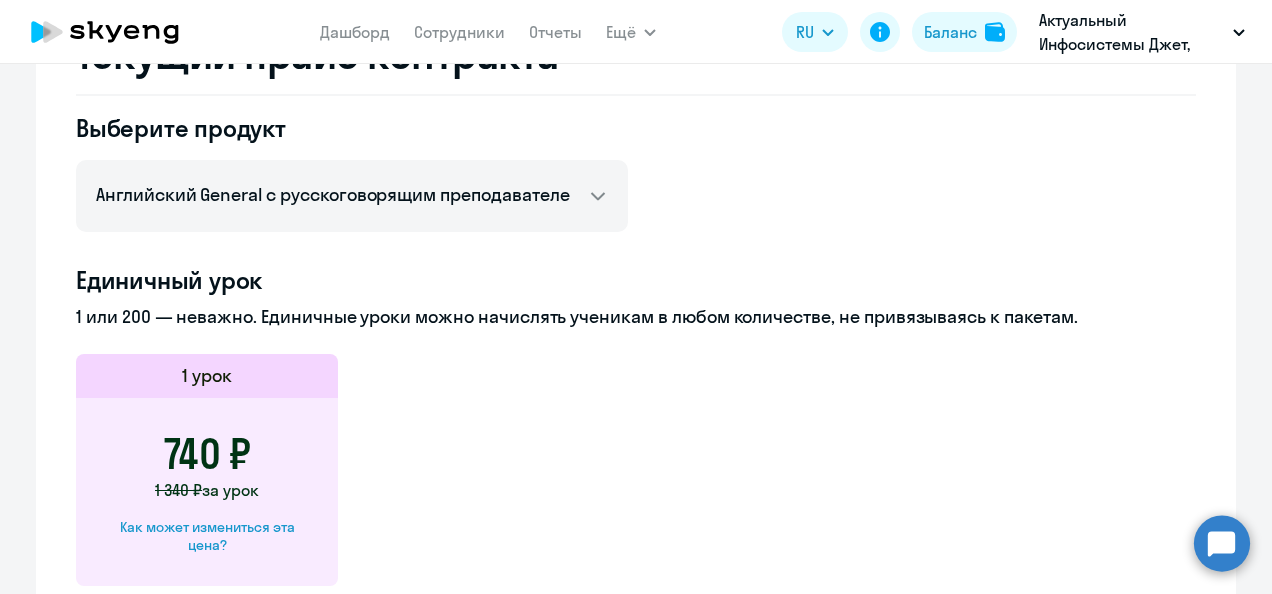 scroll, scrollTop: 660, scrollLeft: 0, axis: vertical 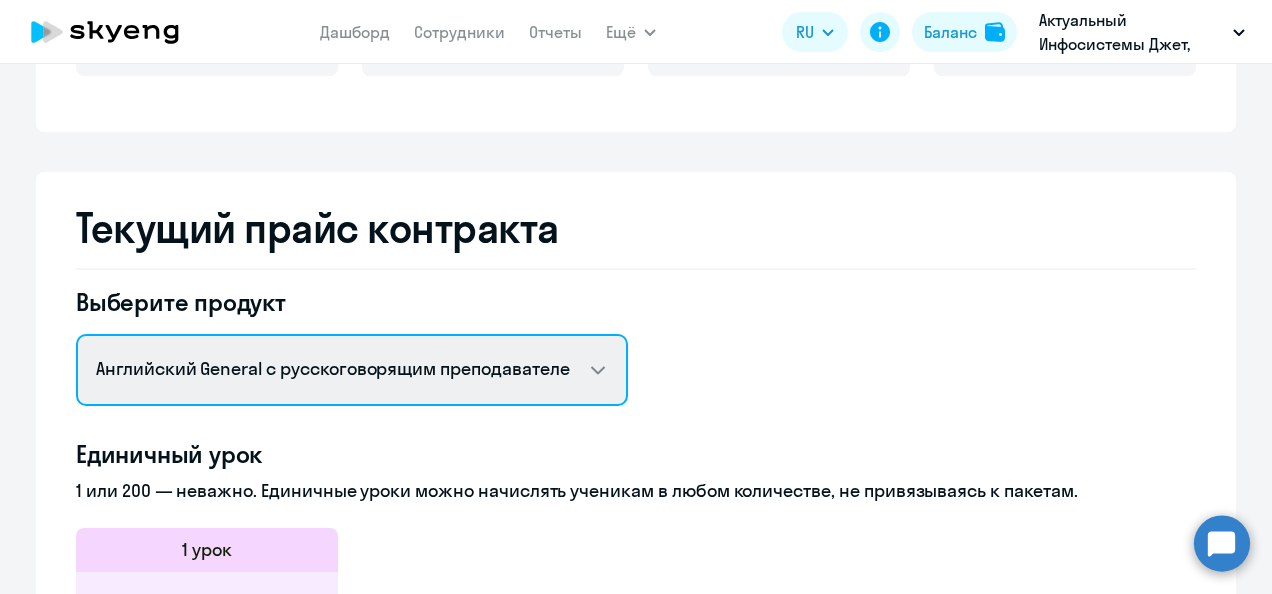 click on "Английский General с русскоговорящим преподавателем   Английский General с англоговорящим преподавателем   Премиум английский с русскоговорящим преподавателем   Flip с русскоговорящим преподавателем   Talks 15 минутные разговоры на английском   Self-Study   Business Life   Screening Test" 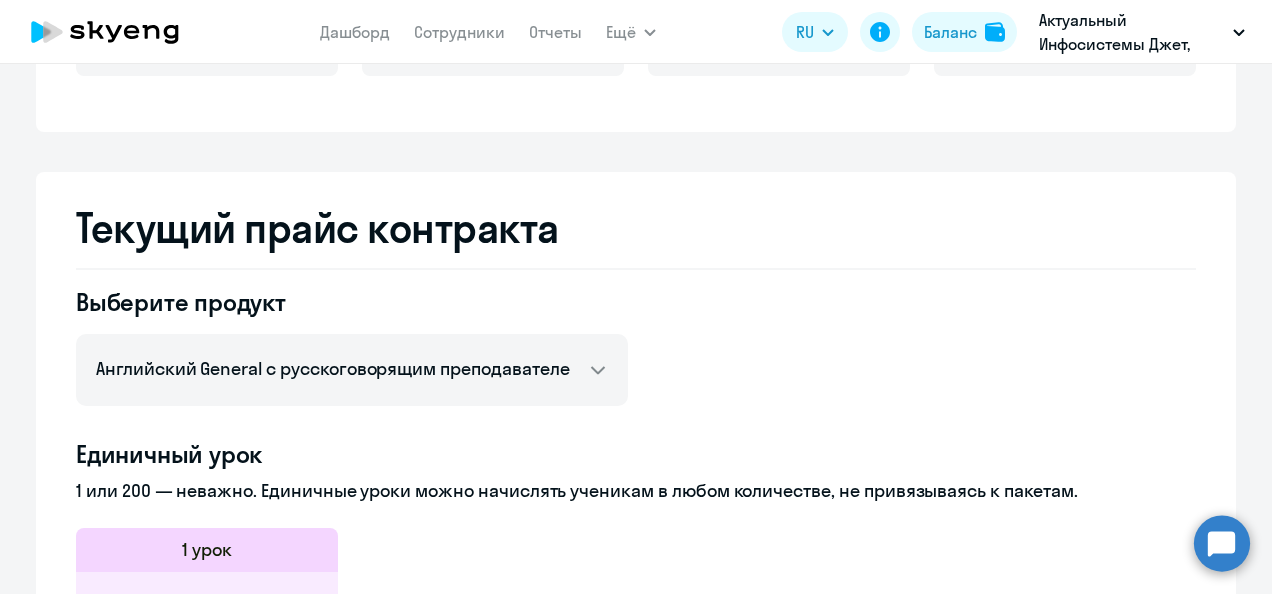 click on "Выберите продукт  Английский General с русскоговорящим преподавателем   Английский General с англоговорящим преподавателем   Премиум английский с русскоговорящим преподавателем   Flip с русскоговорящим преподавателем   Talks 15 минутные разговоры на английском   Self-Study   Business Life   Screening Test  Единичный урок  1 или 200 — неважно. Единичные уроки можно начислять ученикам в любом количестве, не привязываясь к пакетам.  1 урок  740 ₽  1 340 ₽  за урок  Как может измениться эта цена?  Пакетное предложение 4 урока  990 ₽  1 340 ₽  за урок  Стоимость: 3 960 ₽  8 уроков  940 ₽  1 160 ₽  за урок  890 ₽" 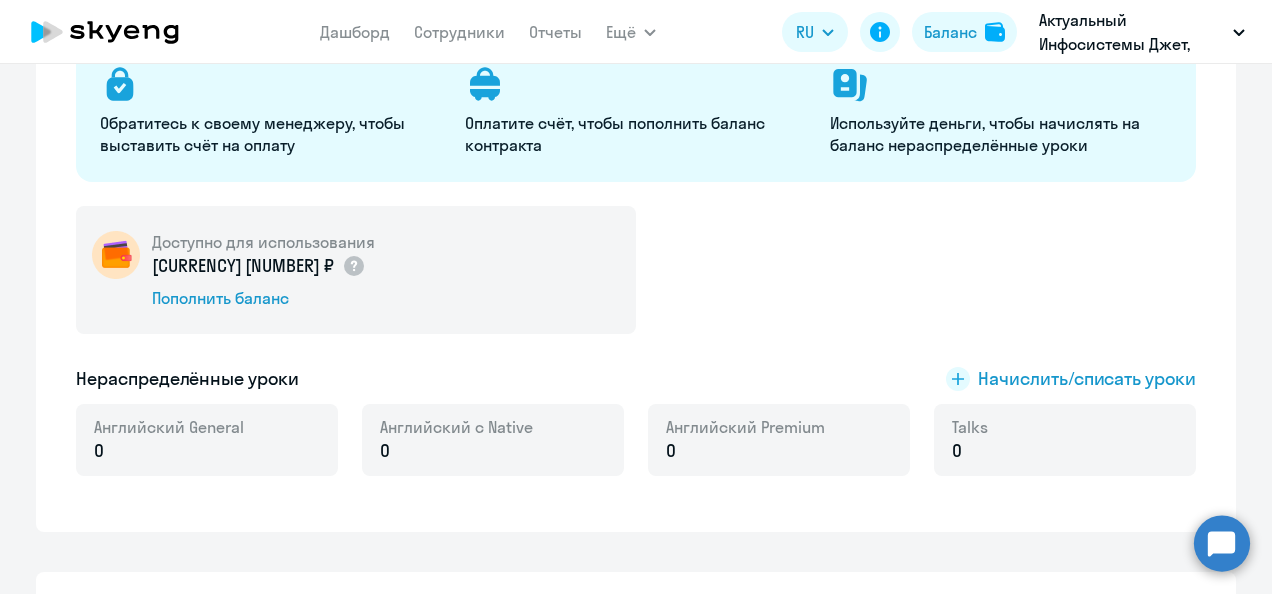 scroll, scrollTop: 0, scrollLeft: 0, axis: both 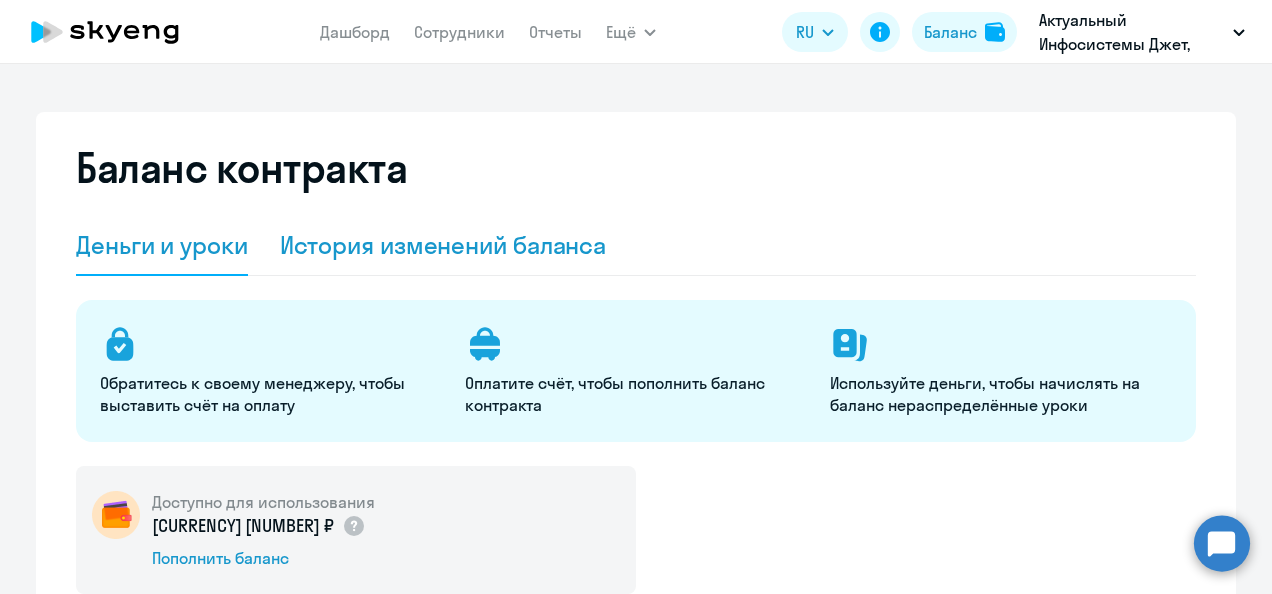 click on "История изменений баланса" 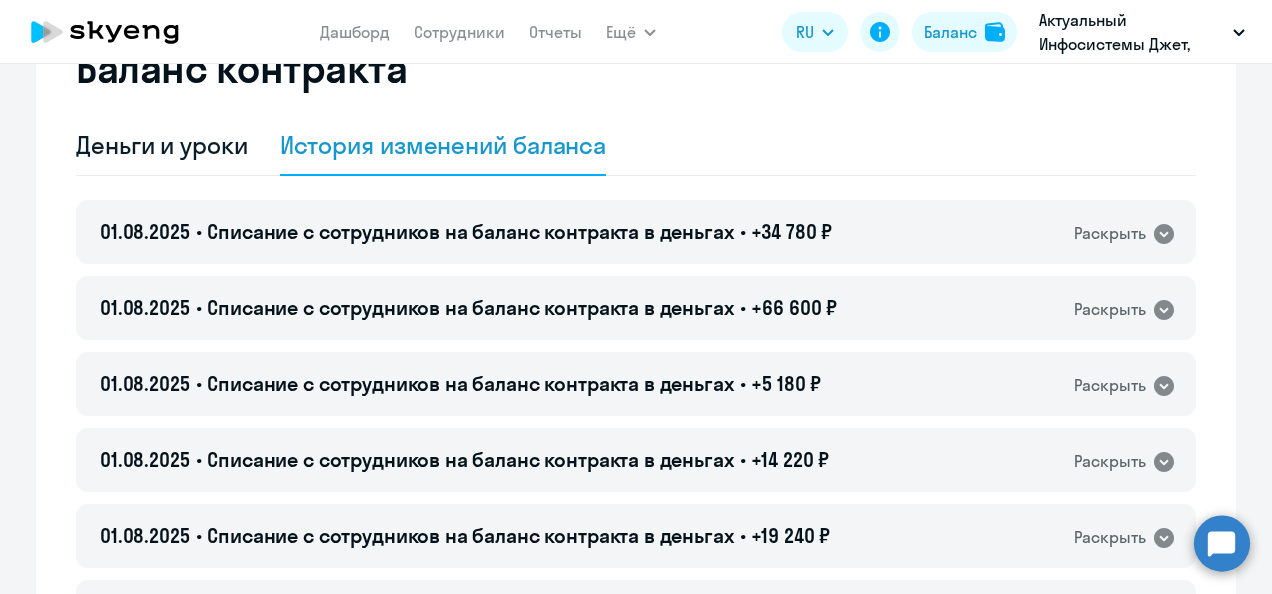 scroll, scrollTop: 0, scrollLeft: 0, axis: both 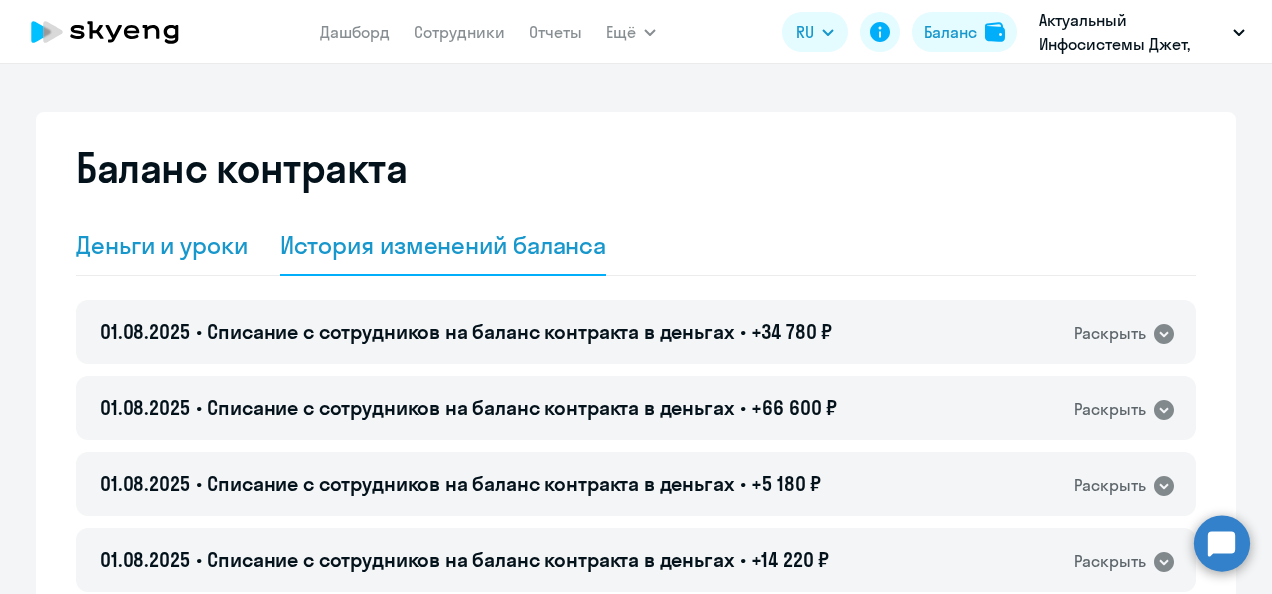 click on "Деньги и уроки" 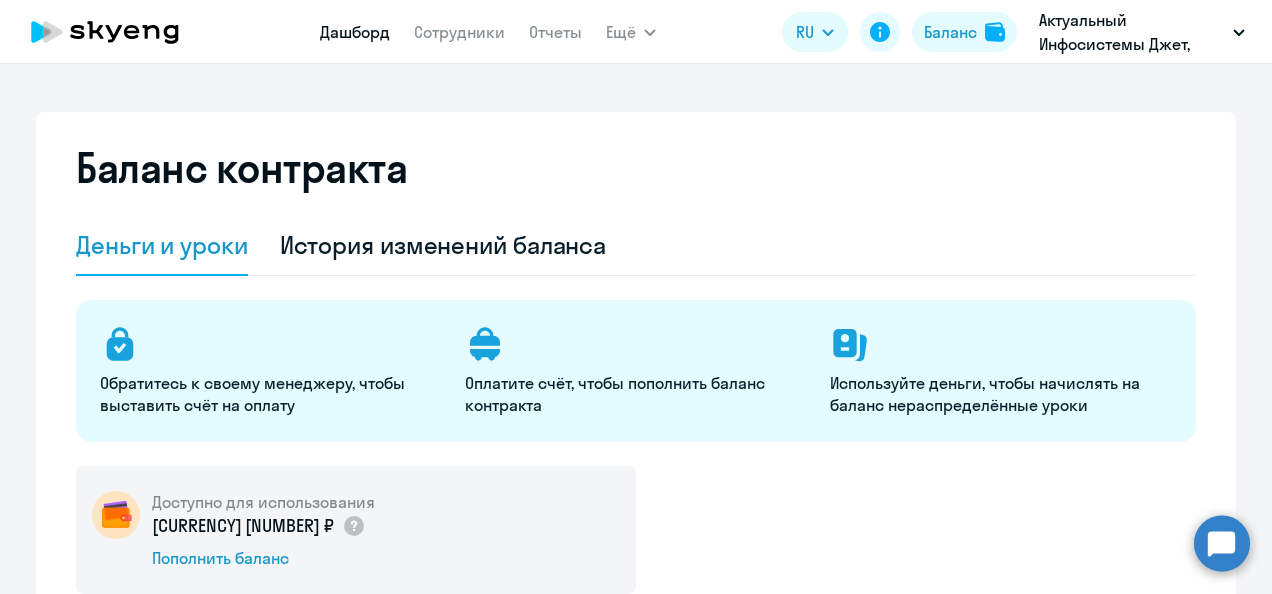 click on "Дашборд" at bounding box center (355, 32) 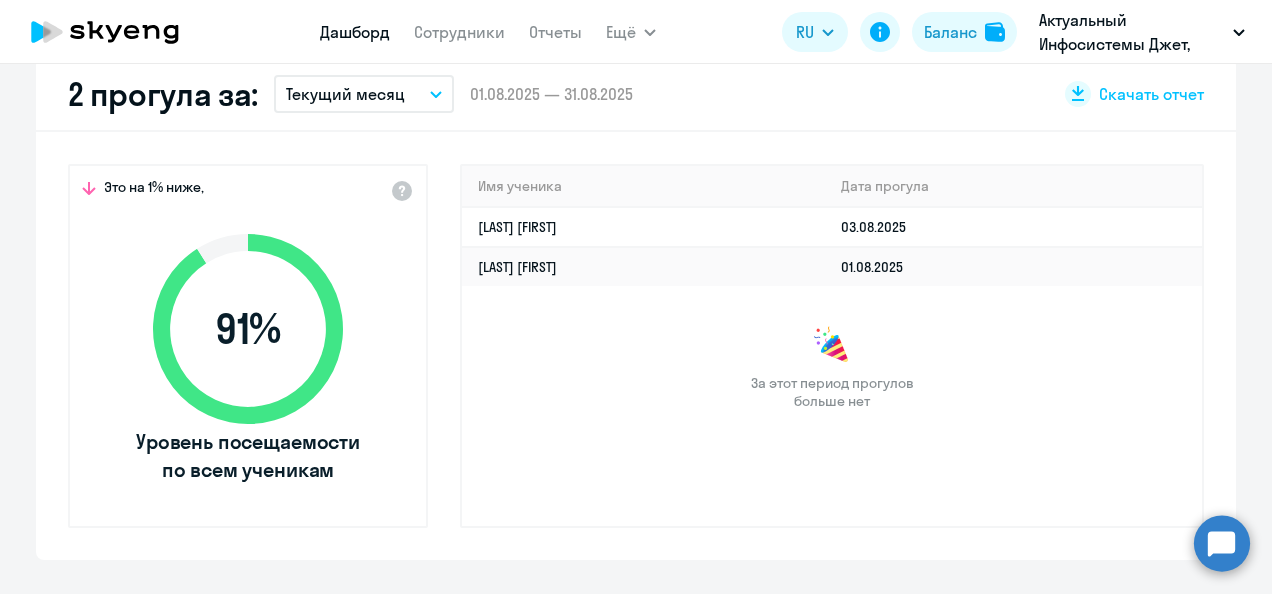 scroll, scrollTop: 600, scrollLeft: 0, axis: vertical 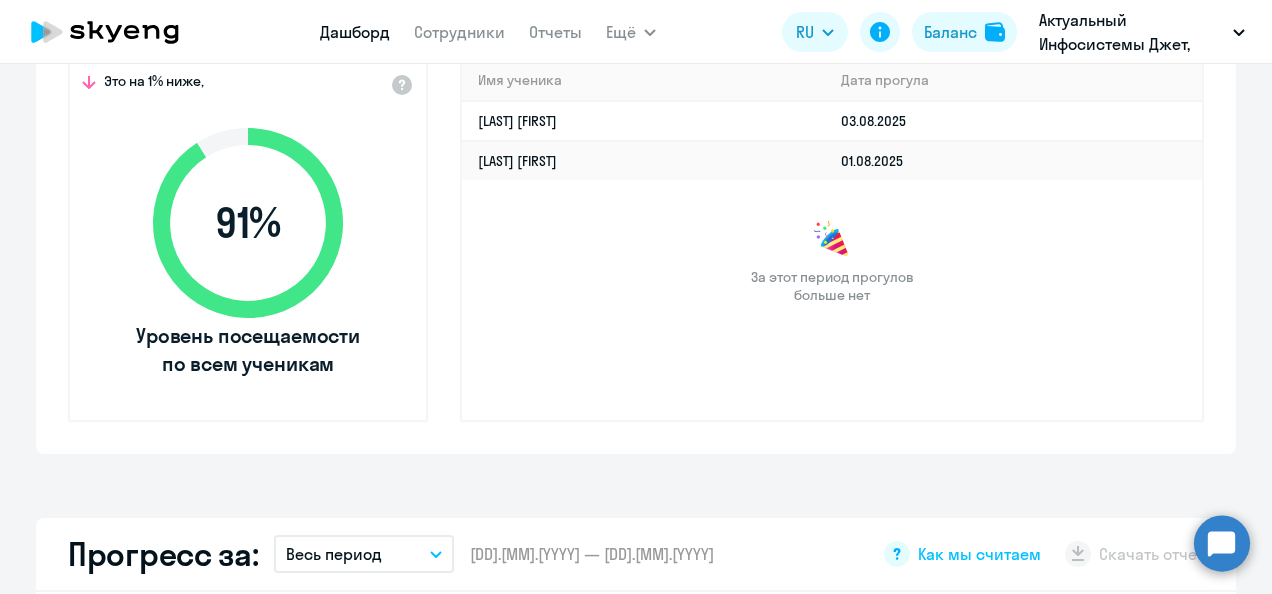 select on "30" 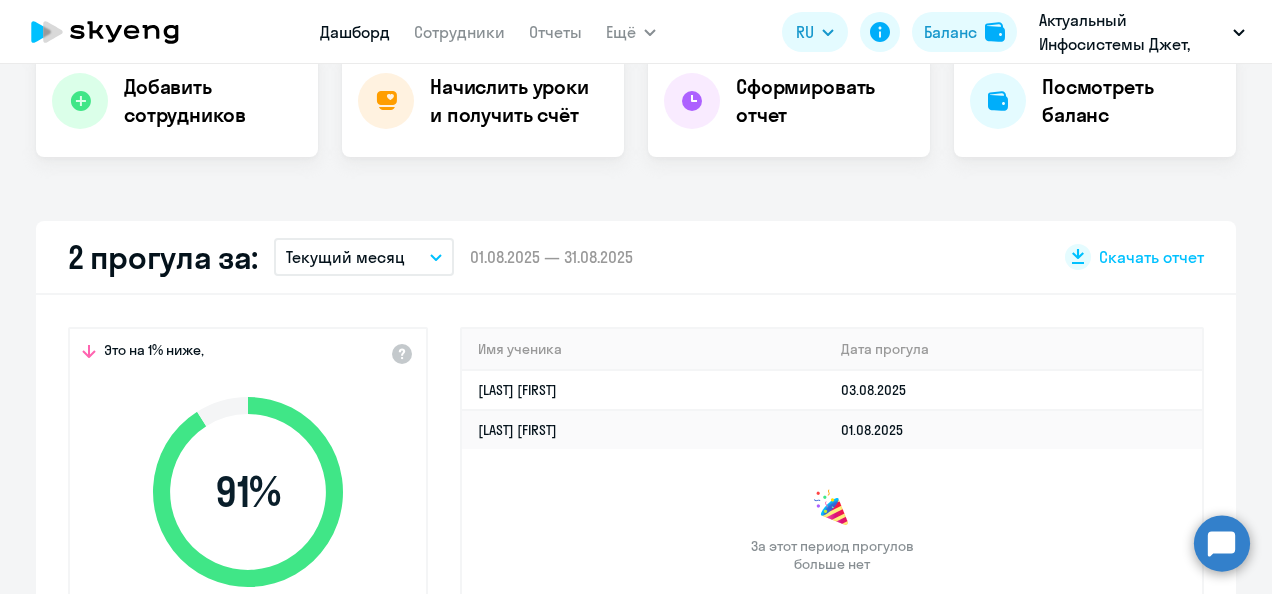 scroll, scrollTop: 400, scrollLeft: 0, axis: vertical 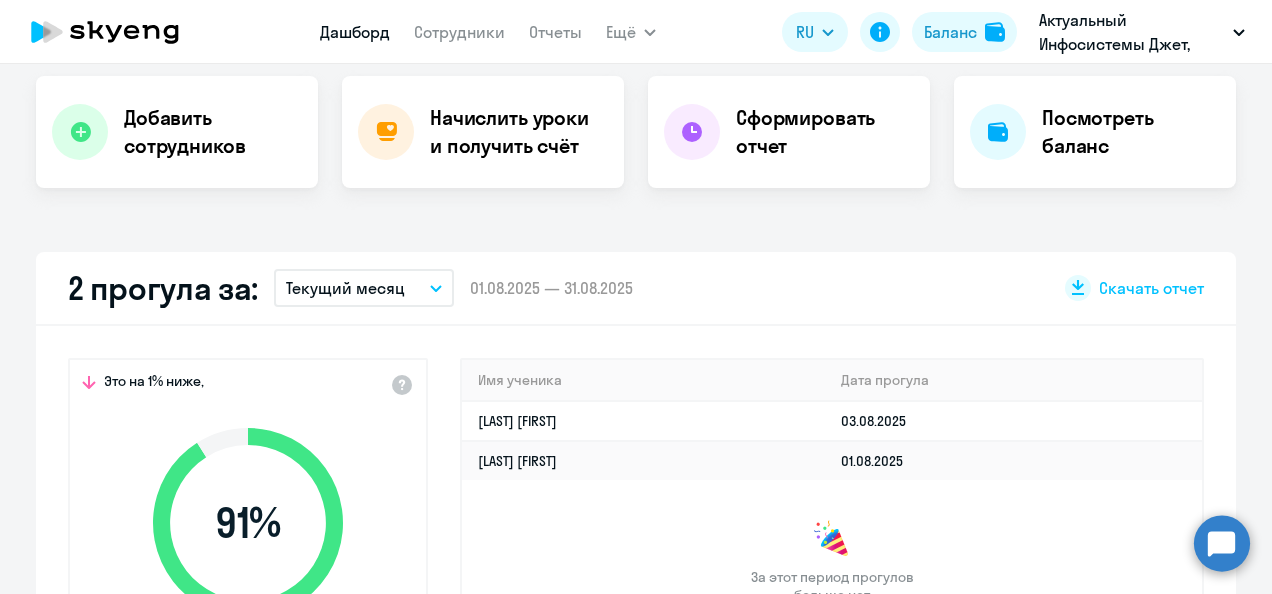 click on "Текущий месяц" at bounding box center [364, 288] 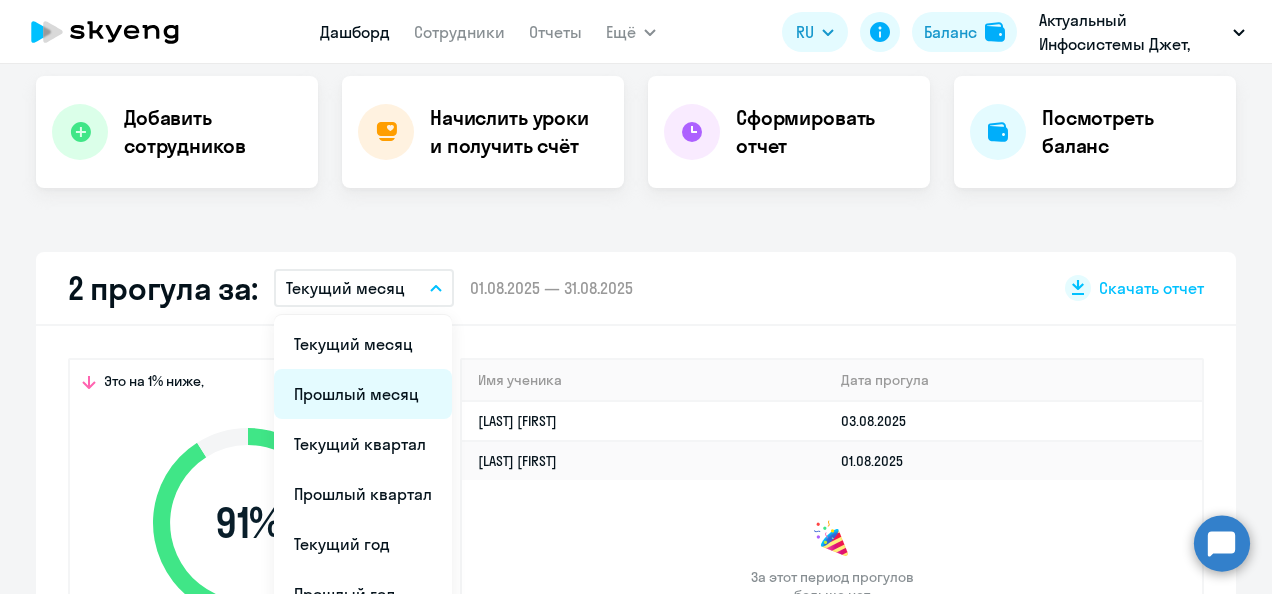 click on "Прошлый месяц" at bounding box center [363, 394] 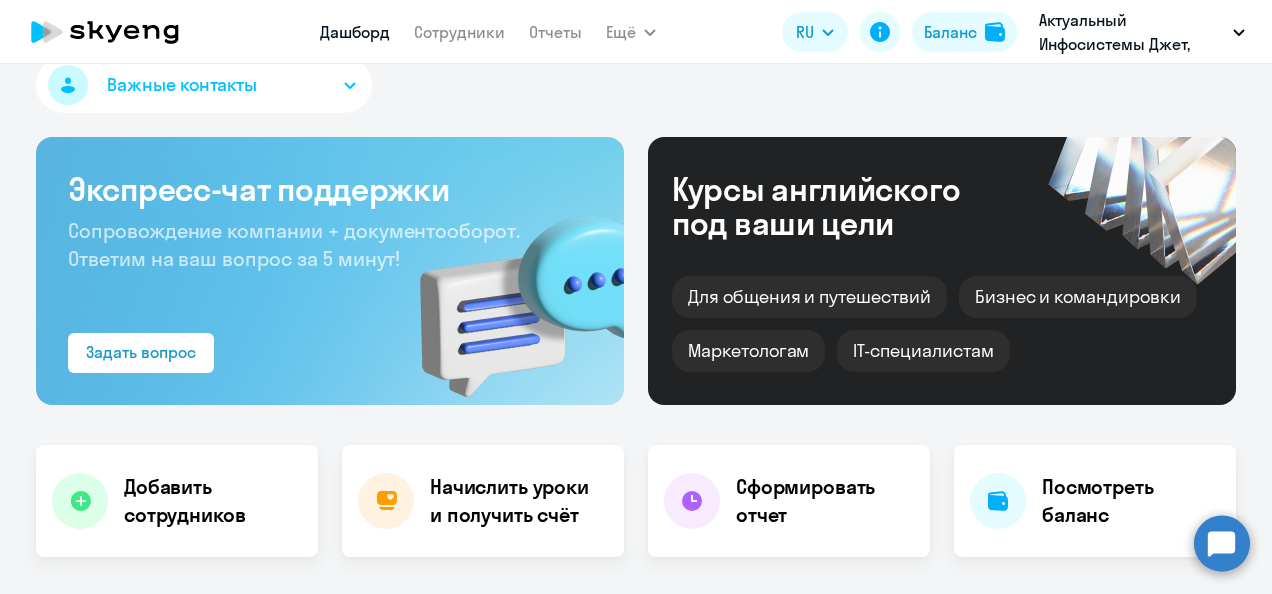 scroll, scrollTop: 0, scrollLeft: 0, axis: both 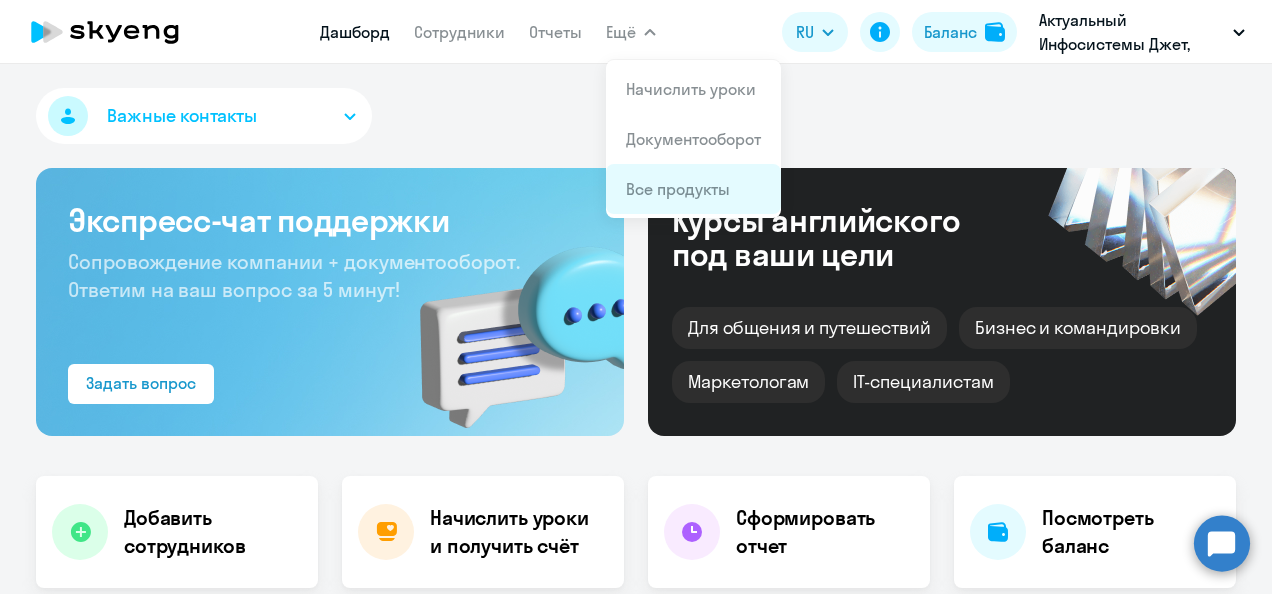click on "Все продукты" at bounding box center [678, 189] 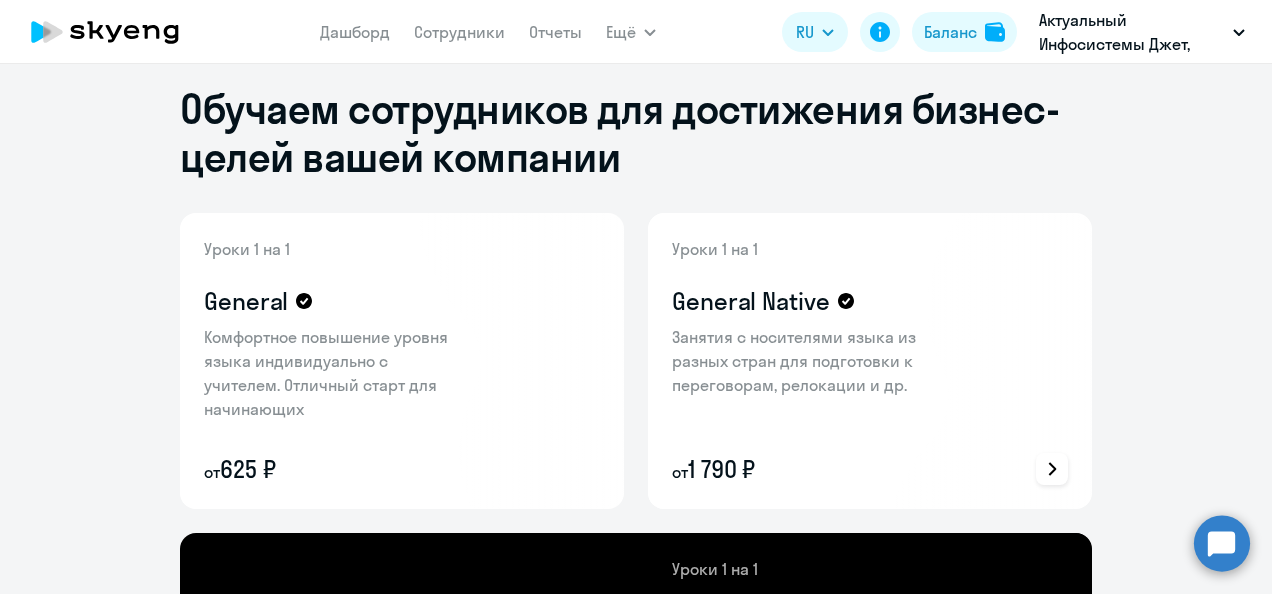 scroll, scrollTop: 0, scrollLeft: 0, axis: both 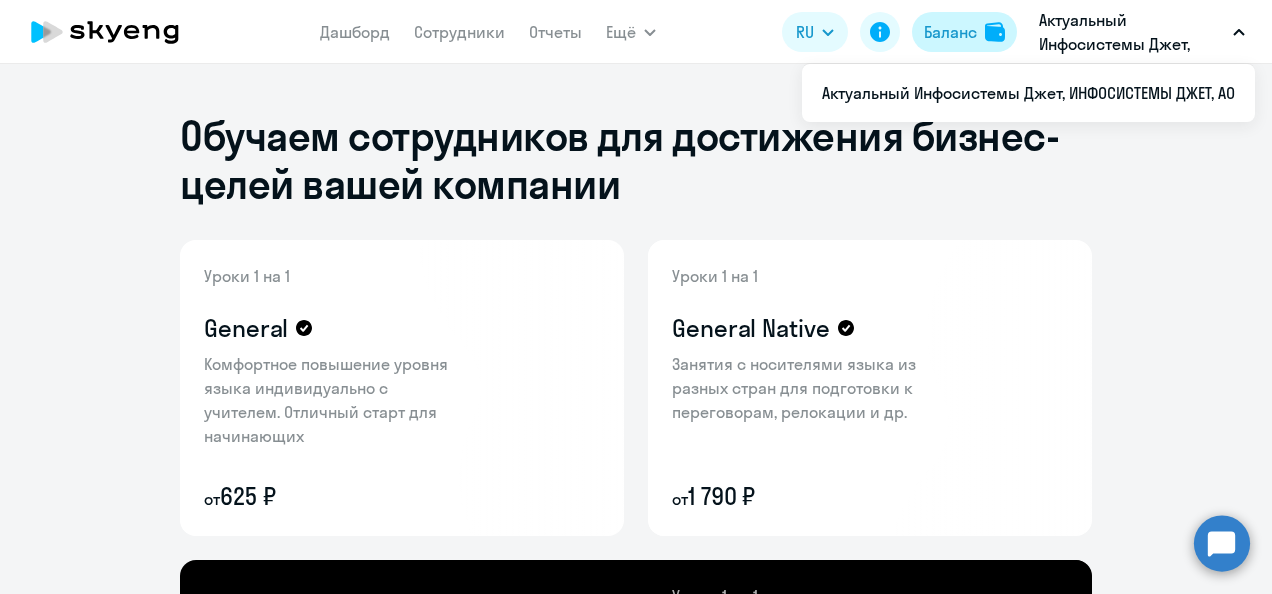 click on "Баланс" 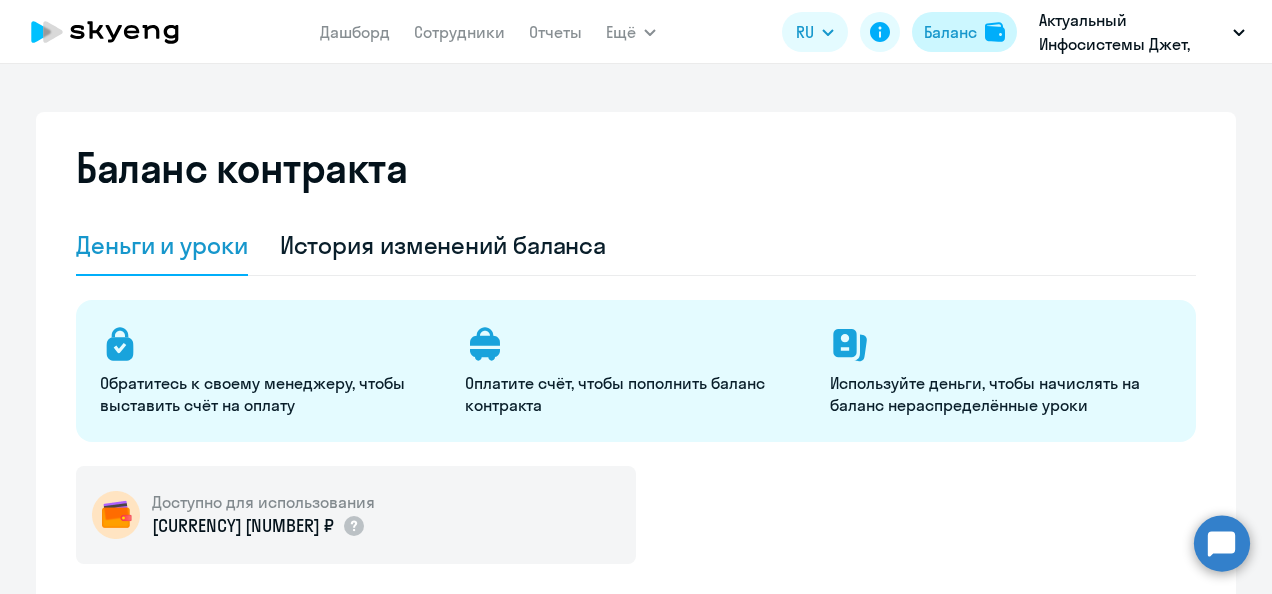 select on "english_adult_not_native_speaker" 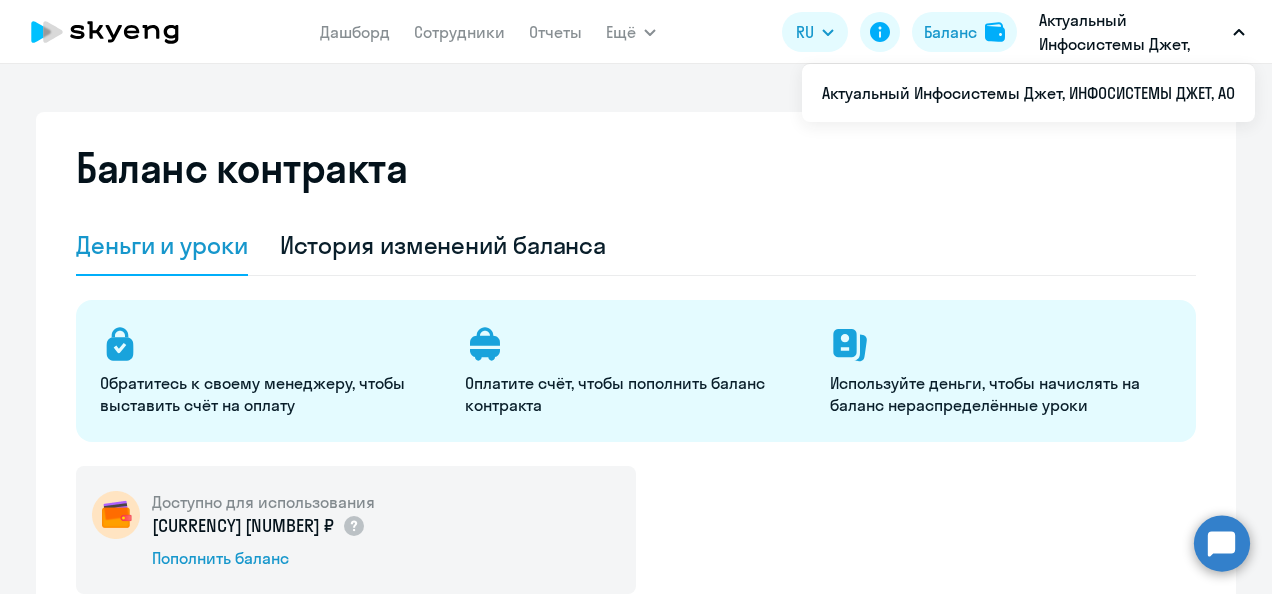 click on "Актуальный Инфосистемы Джет, ИНФОСИСТЕМЫ ДЖЕТ, АО" at bounding box center (1132, 32) 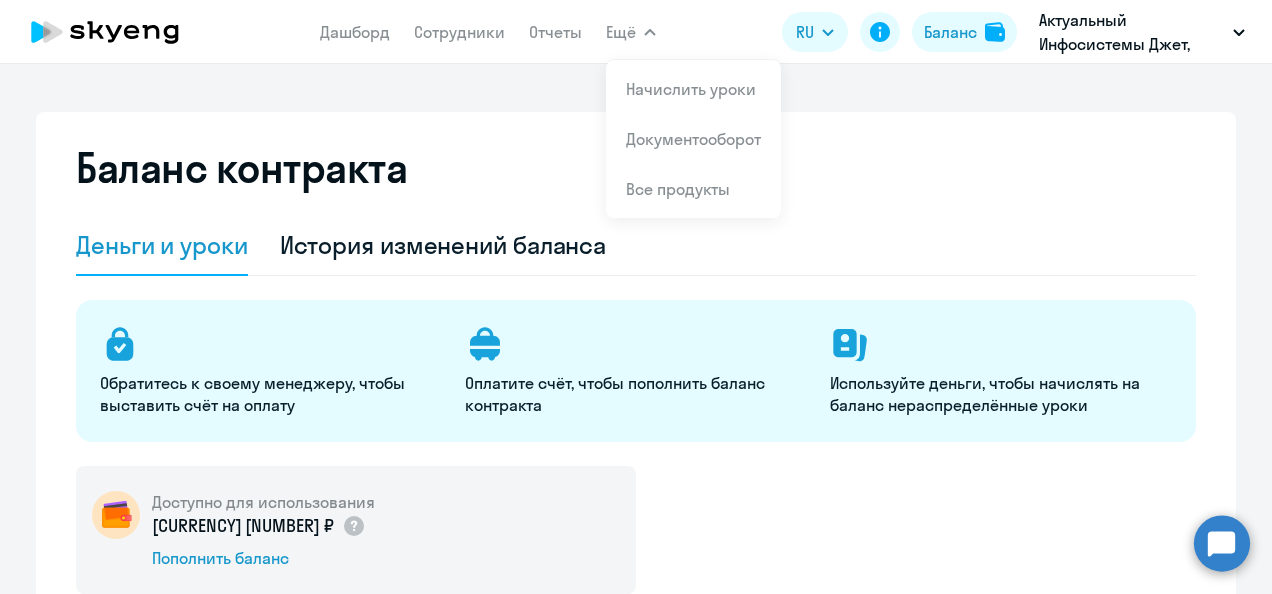click on "Ещё" at bounding box center (621, 32) 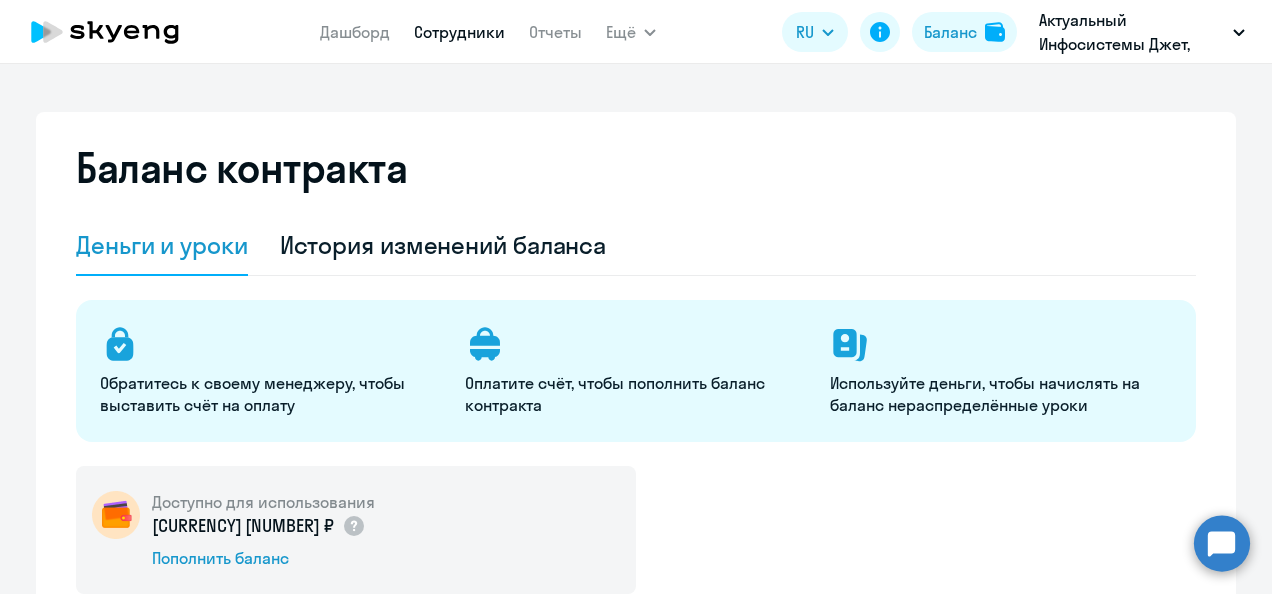 click on "Сотрудники" at bounding box center [459, 32] 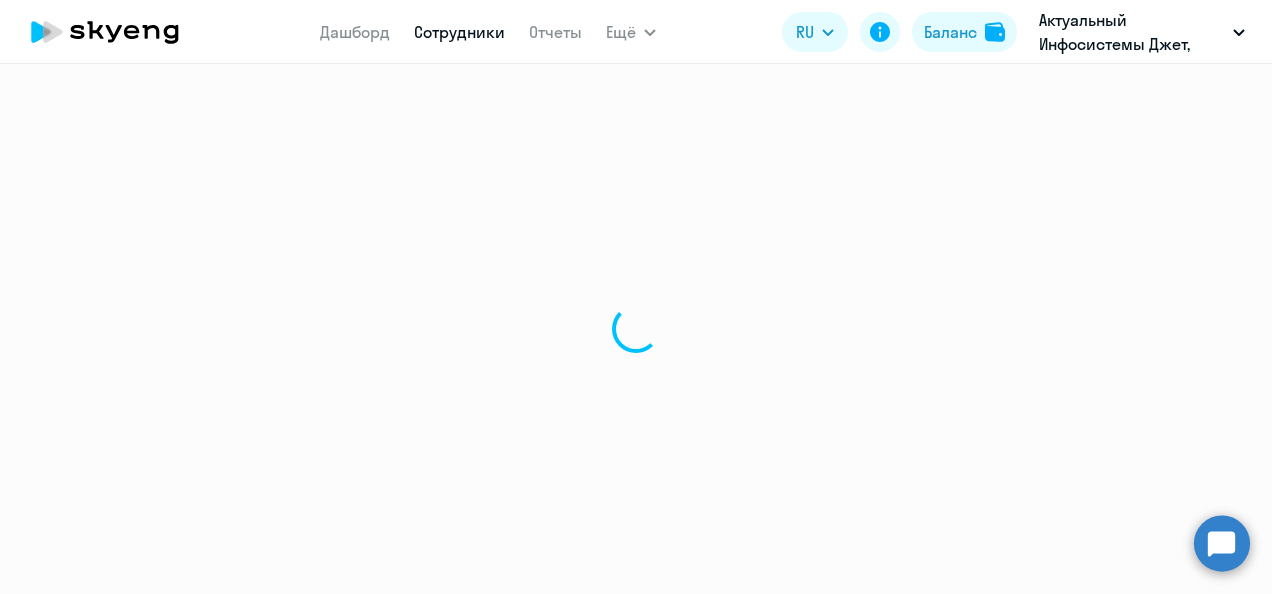 select on "30" 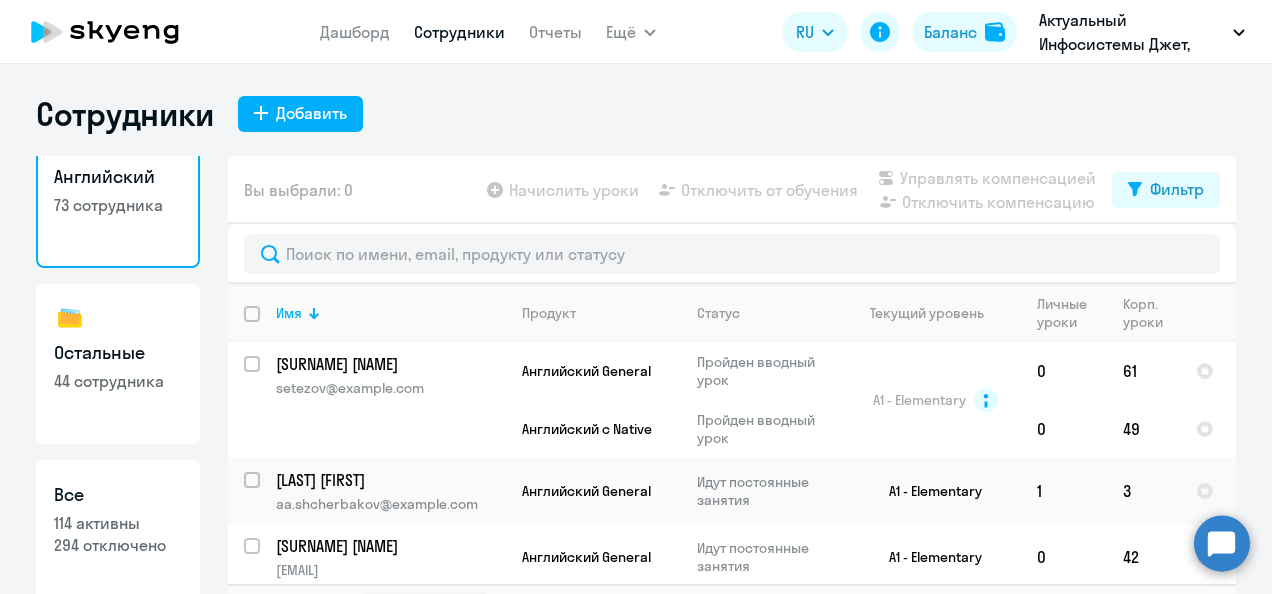 scroll, scrollTop: 74, scrollLeft: 0, axis: vertical 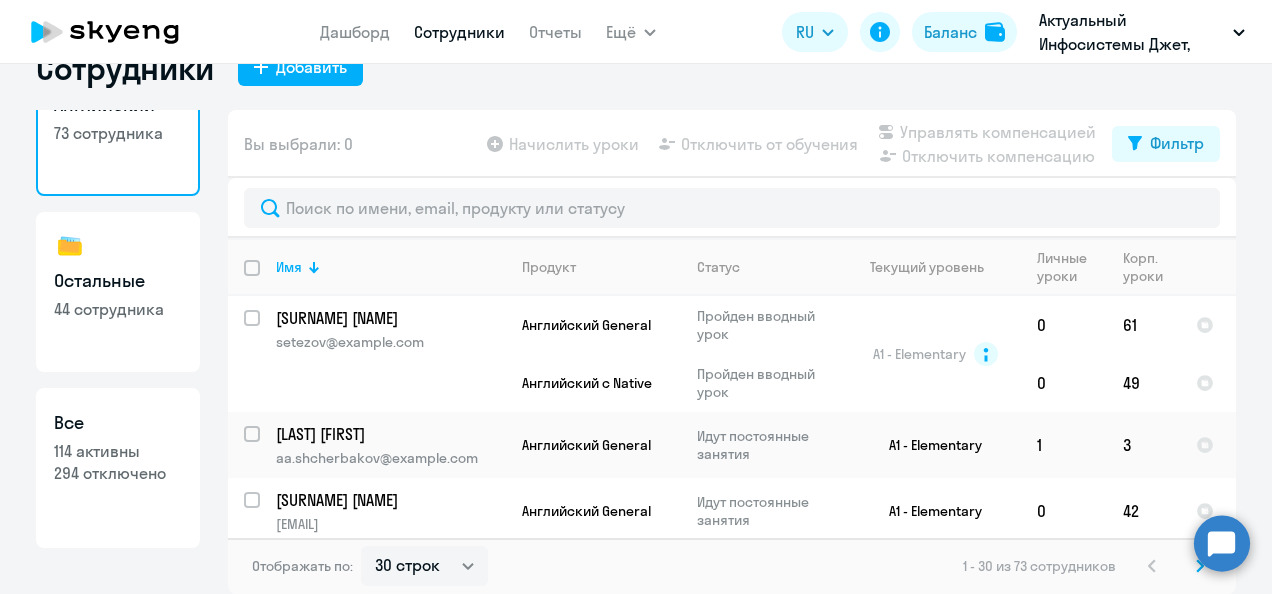 click on "44 сотрудника" 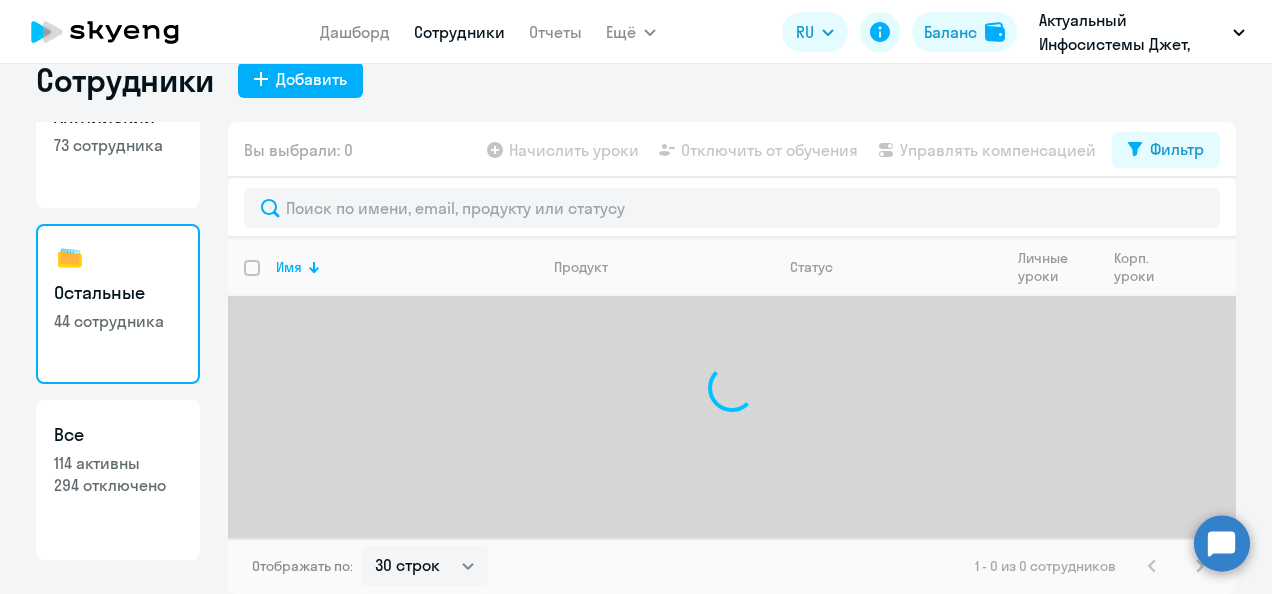 scroll, scrollTop: 34, scrollLeft: 0, axis: vertical 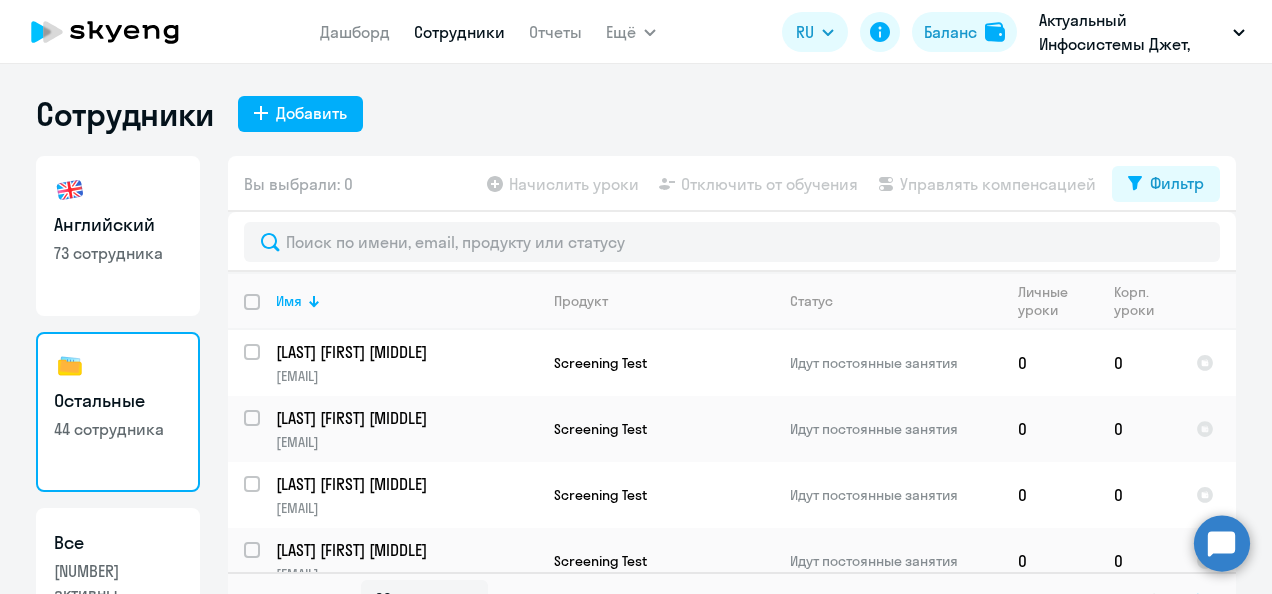 select on "30" 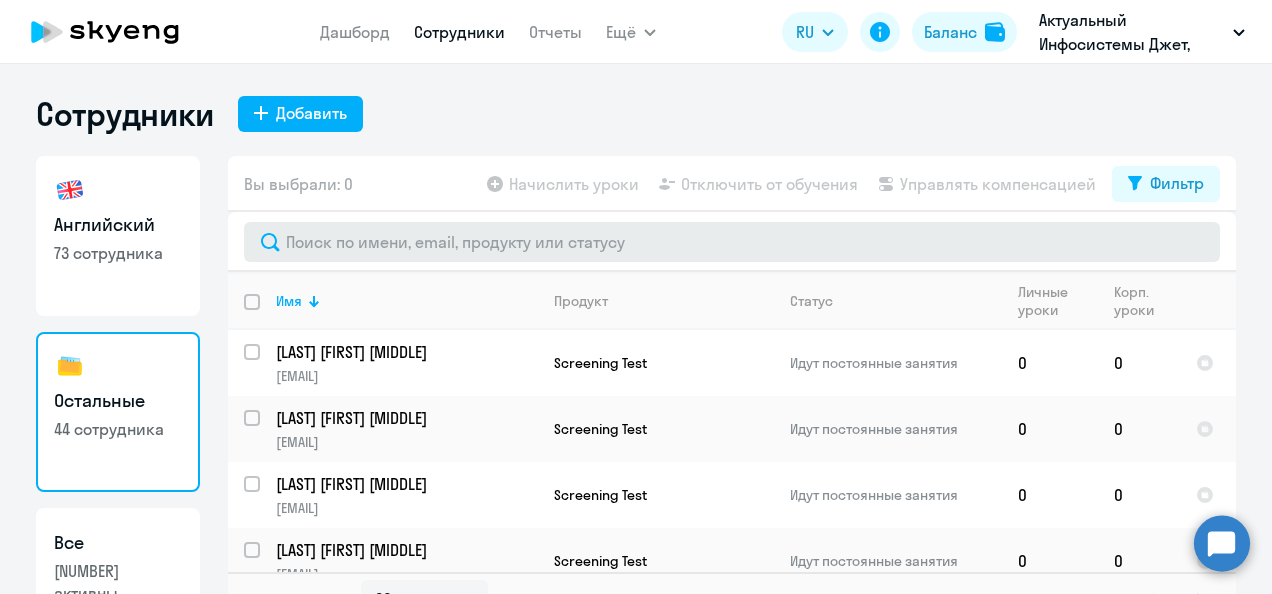 scroll, scrollTop: 0, scrollLeft: 0, axis: both 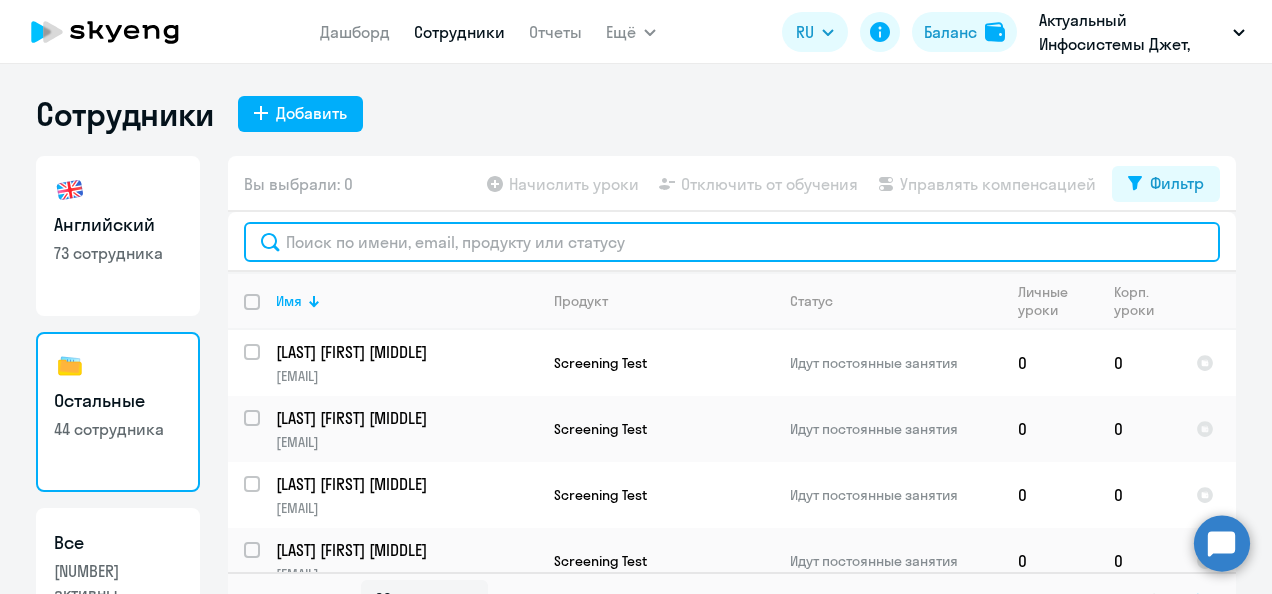 click 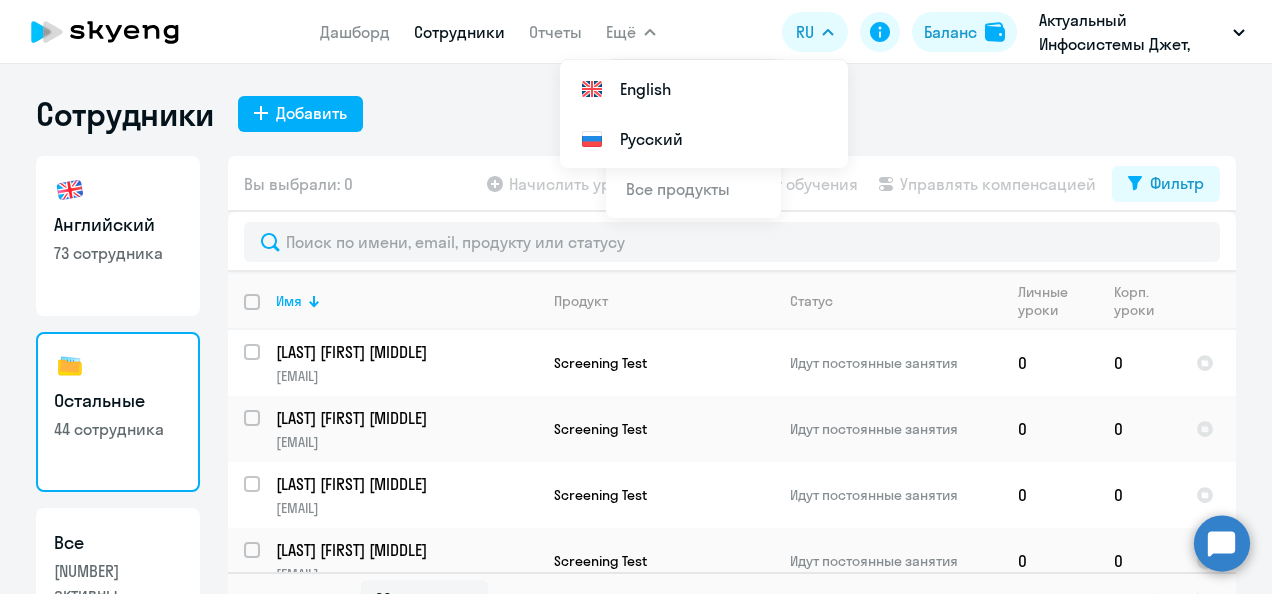 click on "Сотрудники" at bounding box center (459, 32) 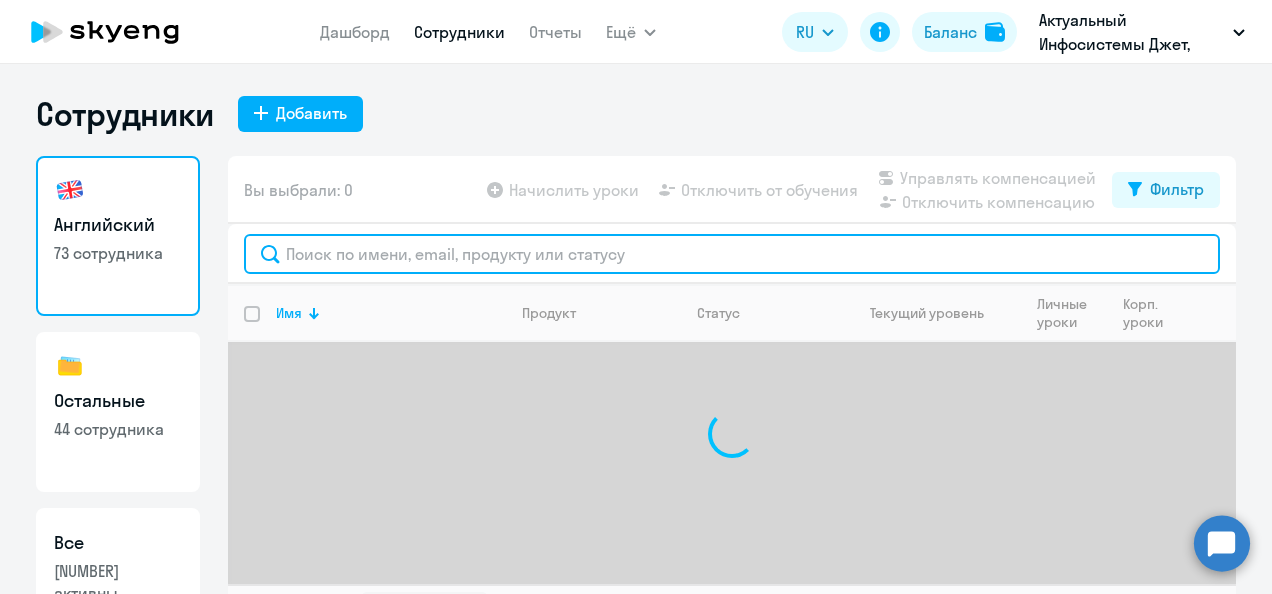 click 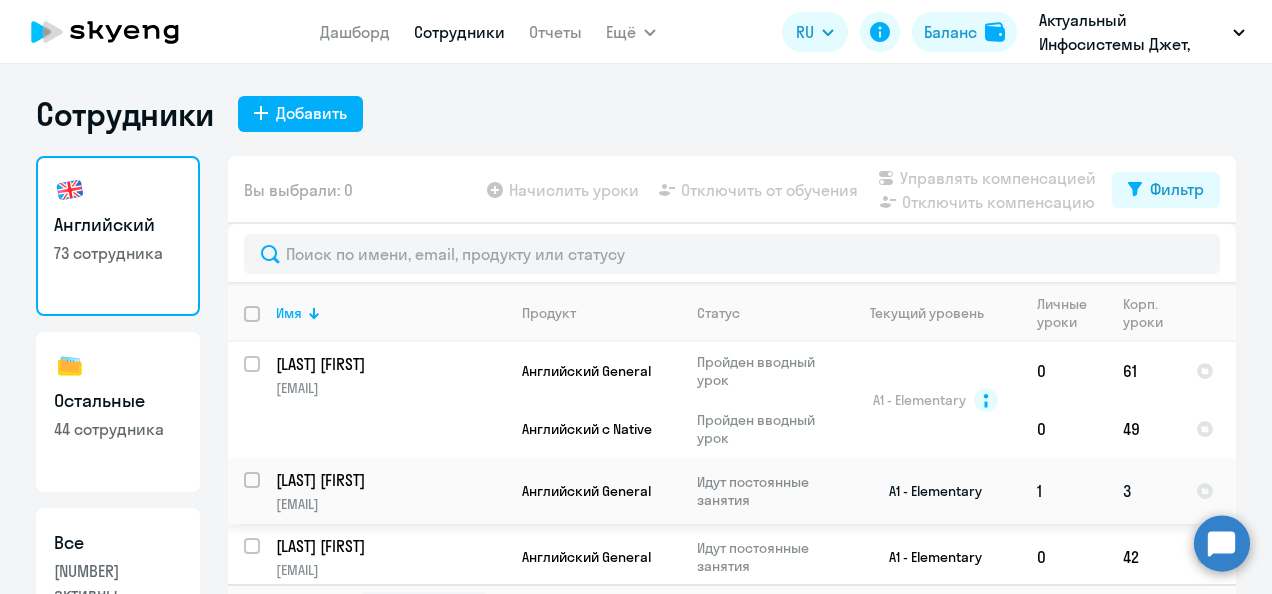 click on "[LAST] [FIRST]" 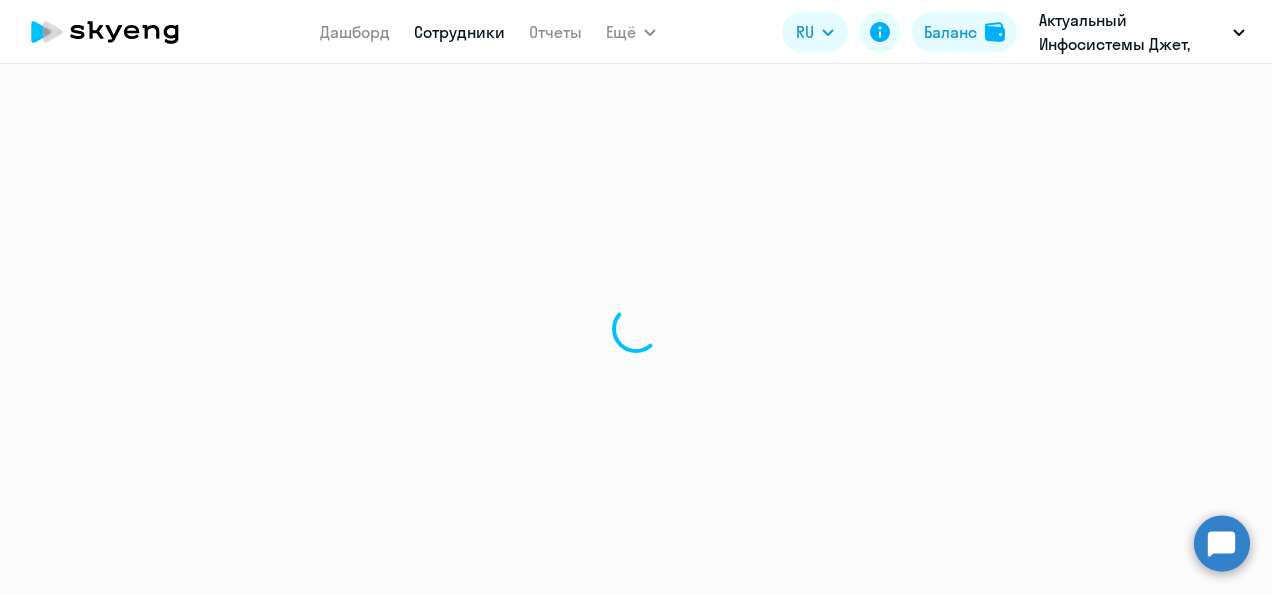 select on "english" 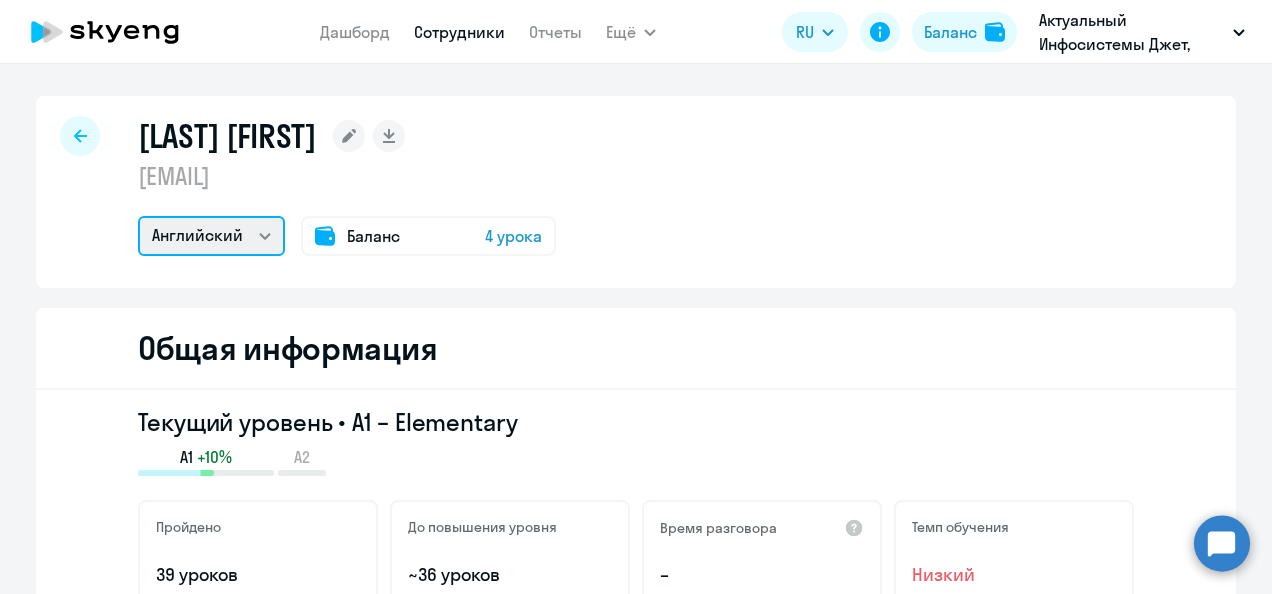click on "Английский" 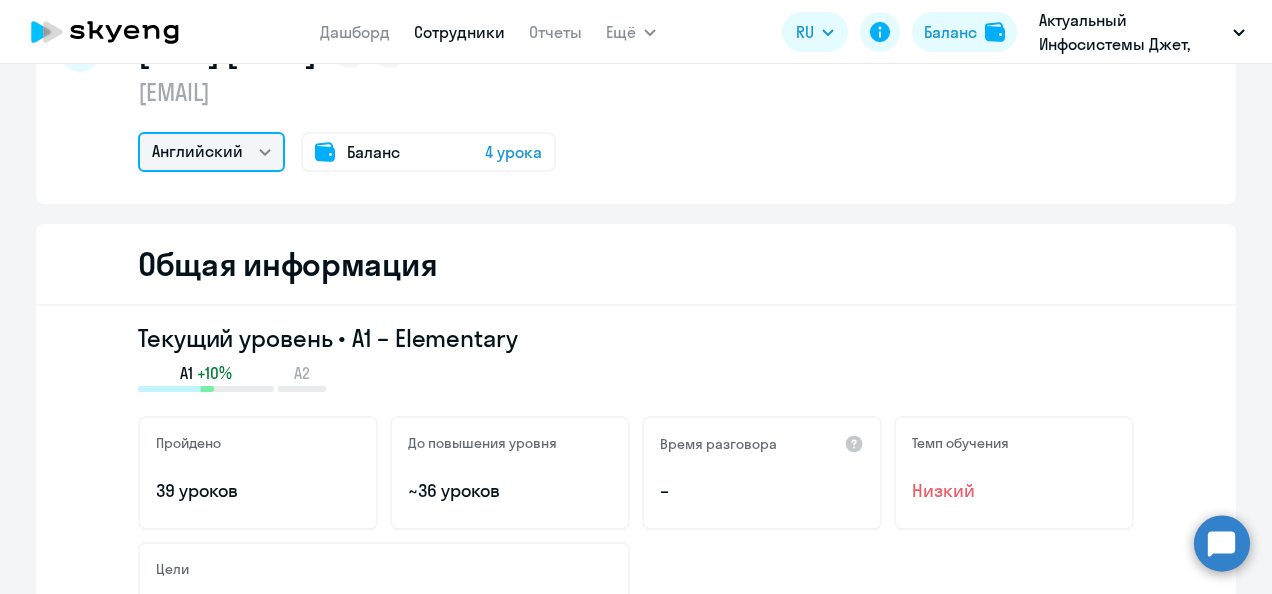 scroll, scrollTop: 0, scrollLeft: 0, axis: both 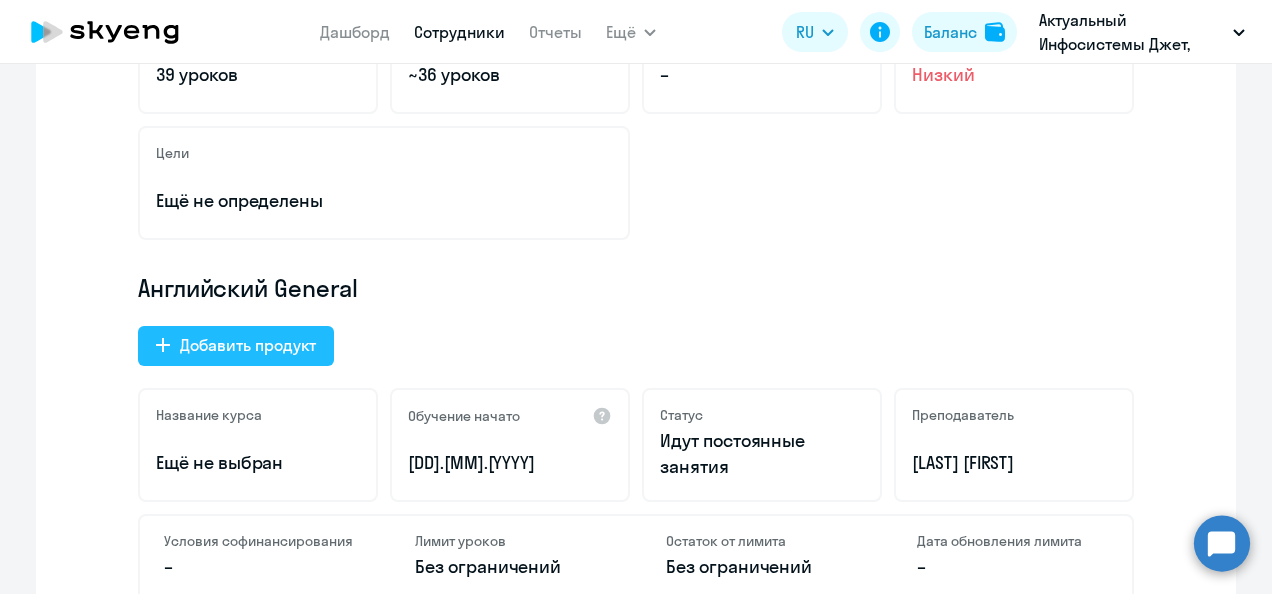 click on "Добавить продукт" 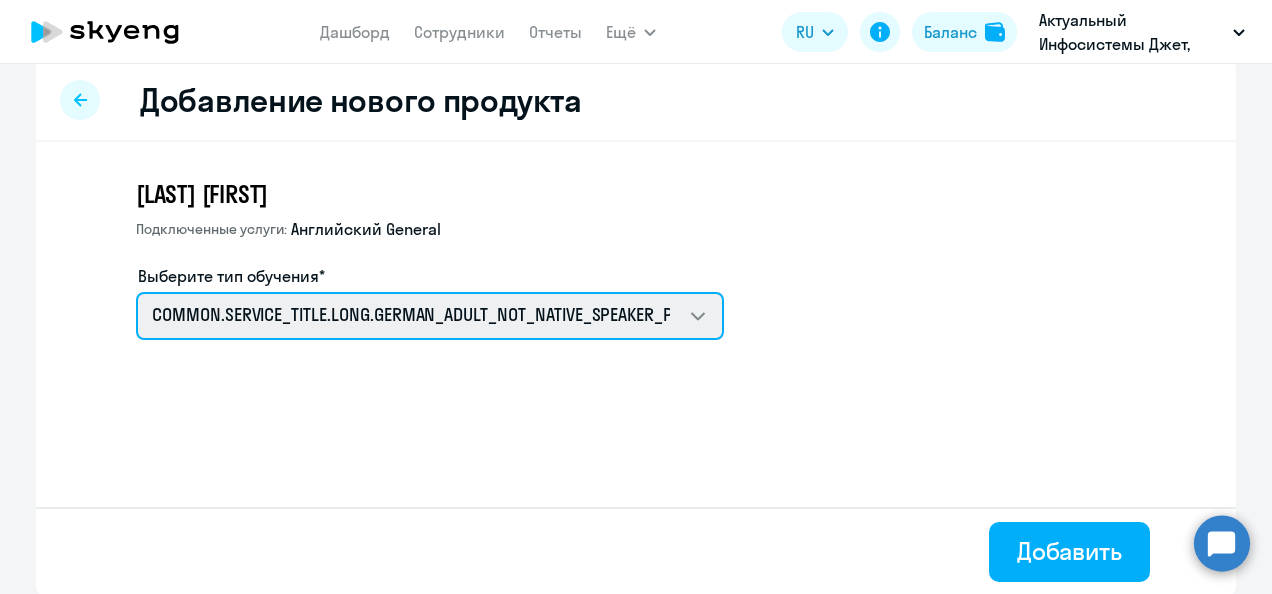 click on "COMMON.SERVICE_TITLE.LONG.GERMAN_ADULT_NOT_NATIVE_SPEAKER_PREMIUM   COMMON.SERVICE_TITLE.LONG.FRENCH_ADULT_NOT_NATIVE_SPEAKER_PREMIUM   COMMON.SERVICE_TITLE.LONG.SPANISH_ADULT_NOT_NATIVE_SPEAKER_PREMIUM   COMMON.SERVICE_TITLE.LONG.ITALIAN_ADULT_NOT_NATIVE_SPEAKER_PREMIUM   Screening Test   Self-Study   Talks 15 минутные разговоры на английском   Премиум английский с русскоговорящим преподавателем   Английский General с англоговорящим преподавателем" at bounding box center [430, 316] 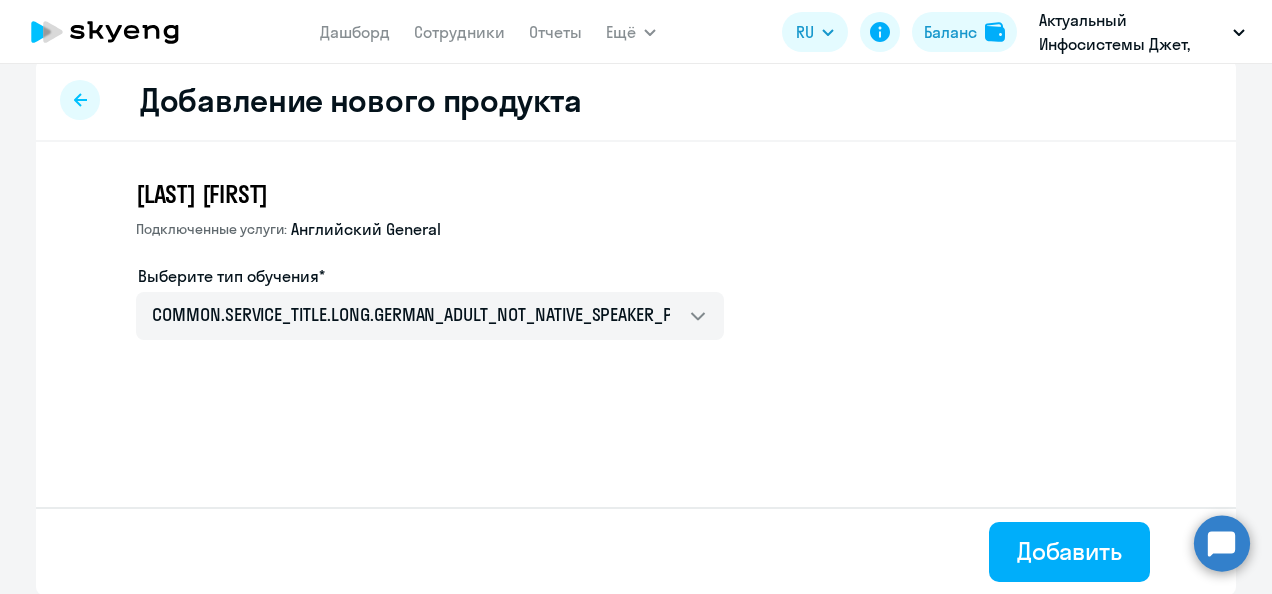click on "Щербаков Алексей Подключенные услуги: Английский General  Выберите тип обучения*   COMMON.SERVICE_TITLE.LONG.GERMAN_ADULT_NOT_NATIVE_SPEAKER_PREMIUM   COMMON.SERVICE_TITLE.LONG.FRENCH_ADULT_NOT_NATIVE_SPEAKER_PREMIUM   COMMON.SERVICE_TITLE.LONG.SPANISH_ADULT_NOT_NATIVE_SPEAKER_PREMIUM   COMMON.SERVICE_TITLE.LONG.ITALIAN_ADULT_NOT_NATIVE_SPEAKER_PREMIUM   Screening Test   Self-Study   Talks 15 минутные разговоры на английском   Премиум английский с русскоговорящим преподавателем   Английский General с англоговорящим преподавателем" 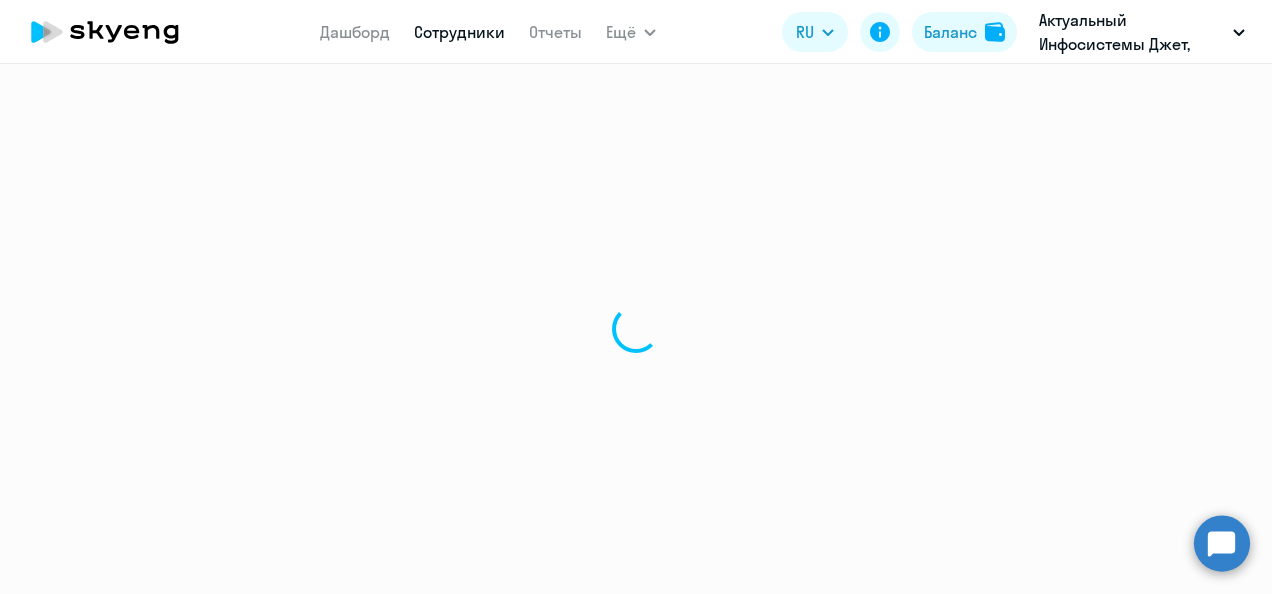 scroll, scrollTop: 0, scrollLeft: 0, axis: both 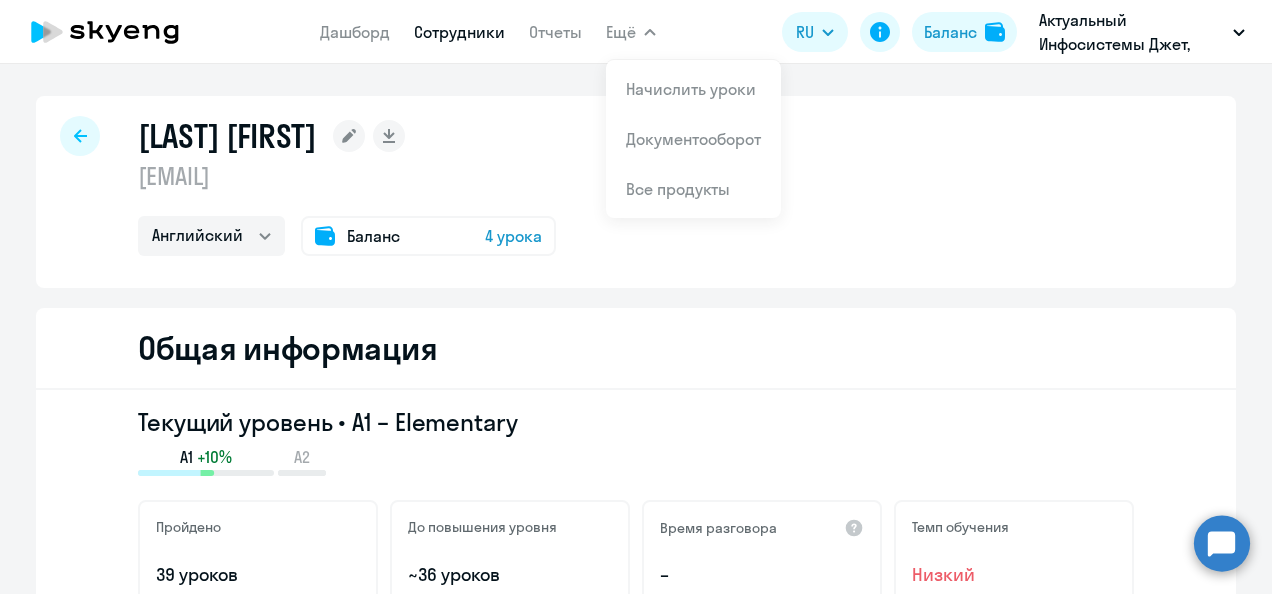 click 